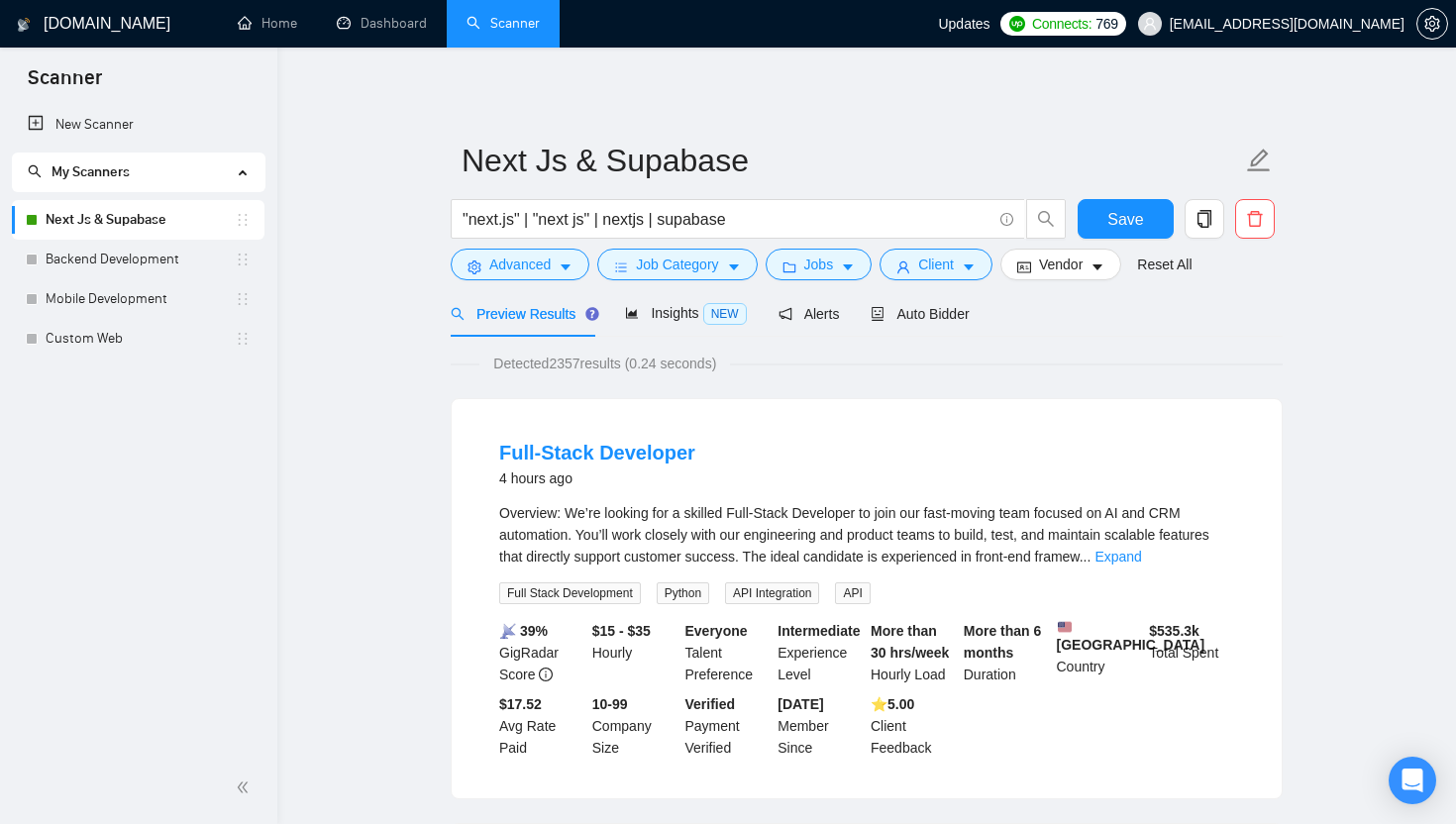 scroll, scrollTop: 0, scrollLeft: 0, axis: both 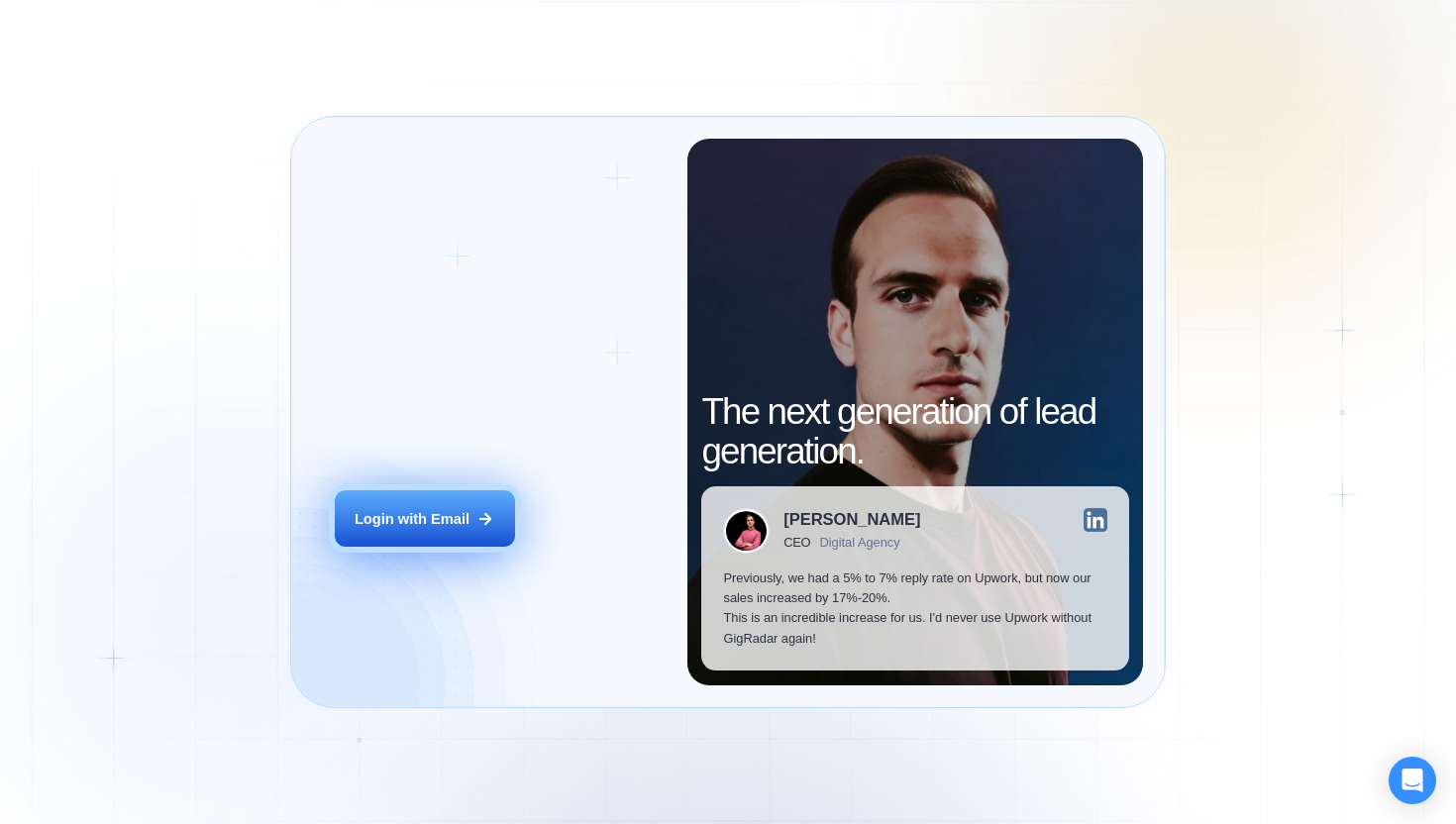 click on "Login with Email" at bounding box center (425, 518) 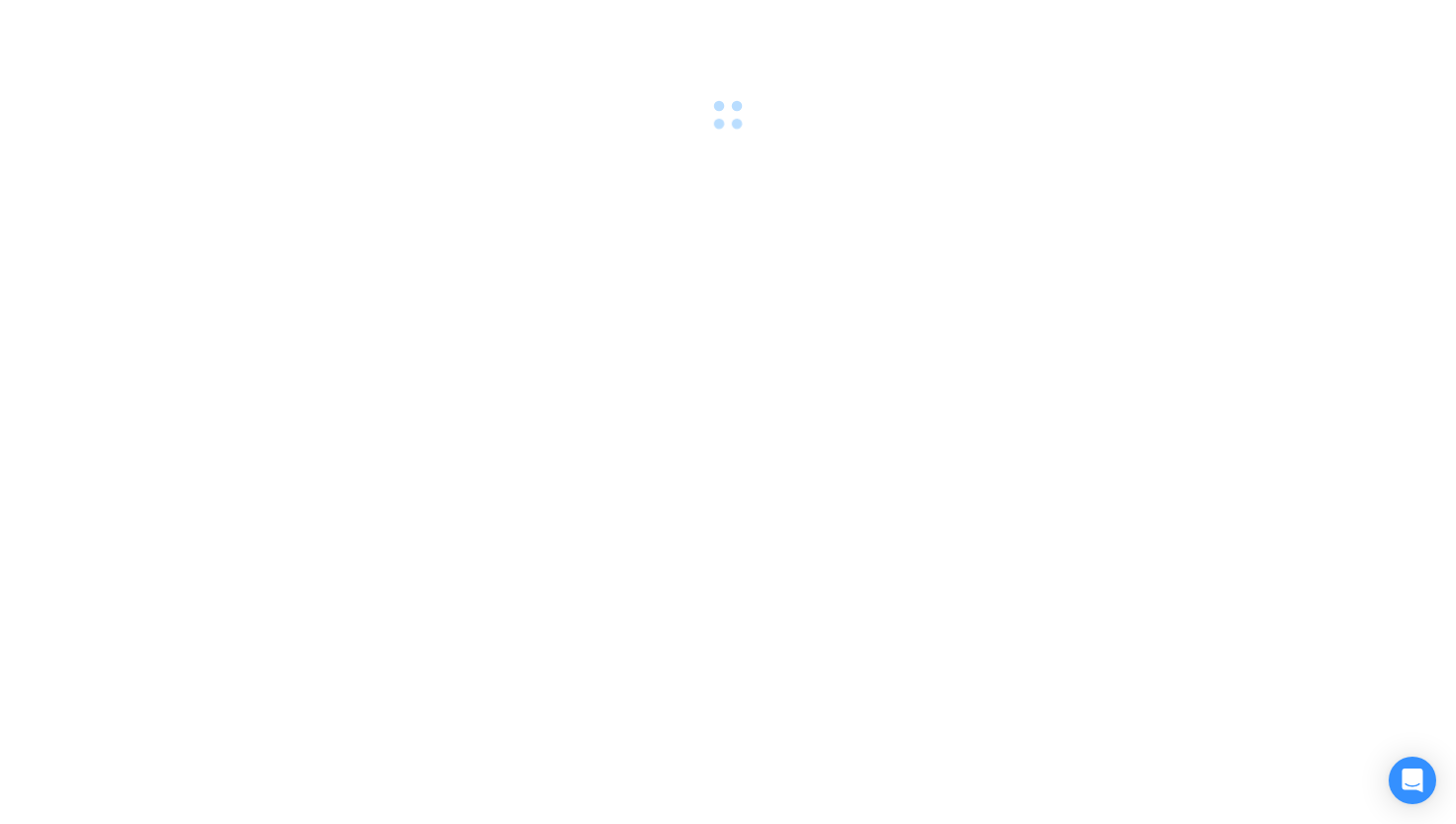 scroll, scrollTop: 0, scrollLeft: 0, axis: both 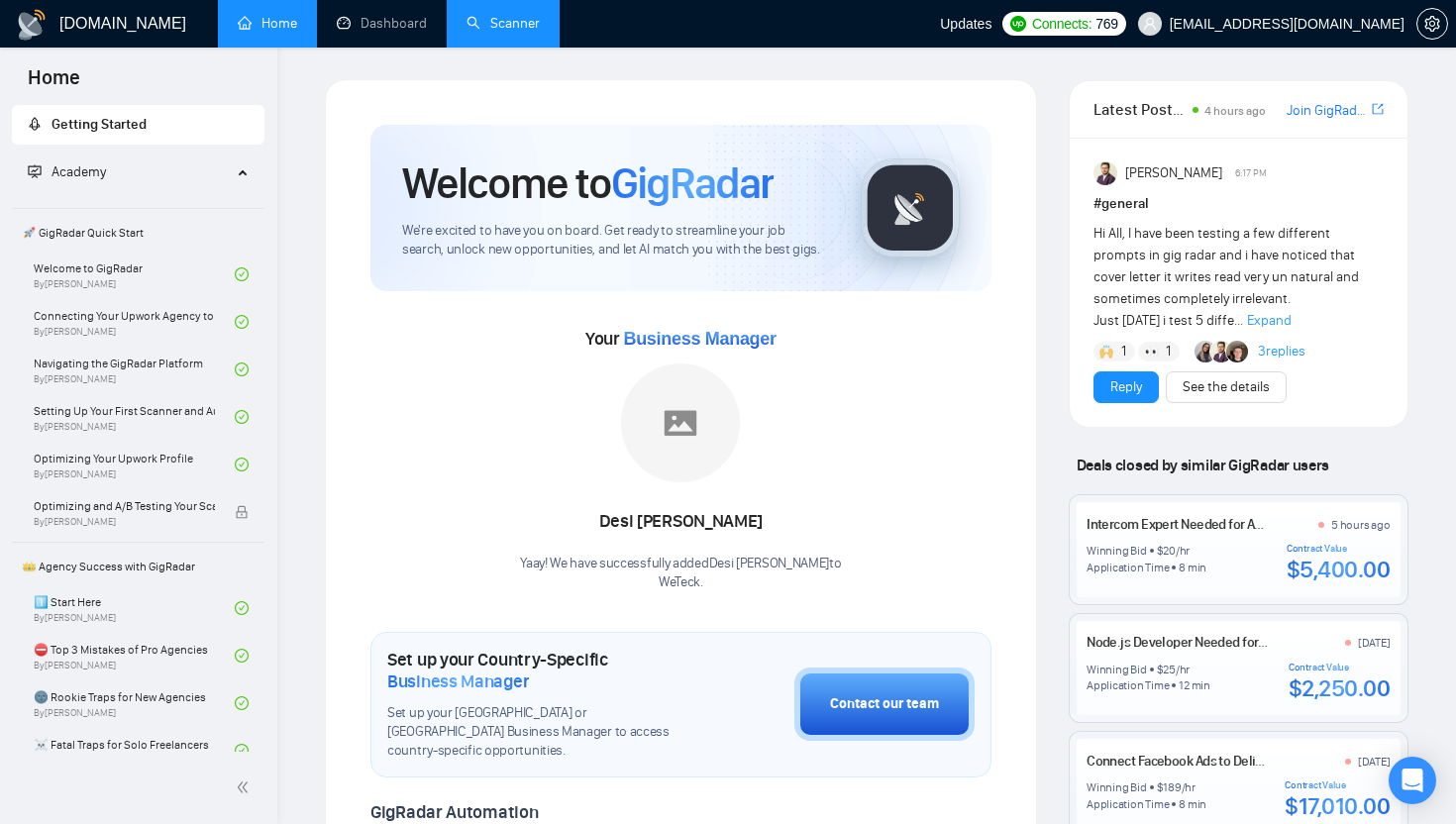 click on "Scanner" at bounding box center [503, 23] 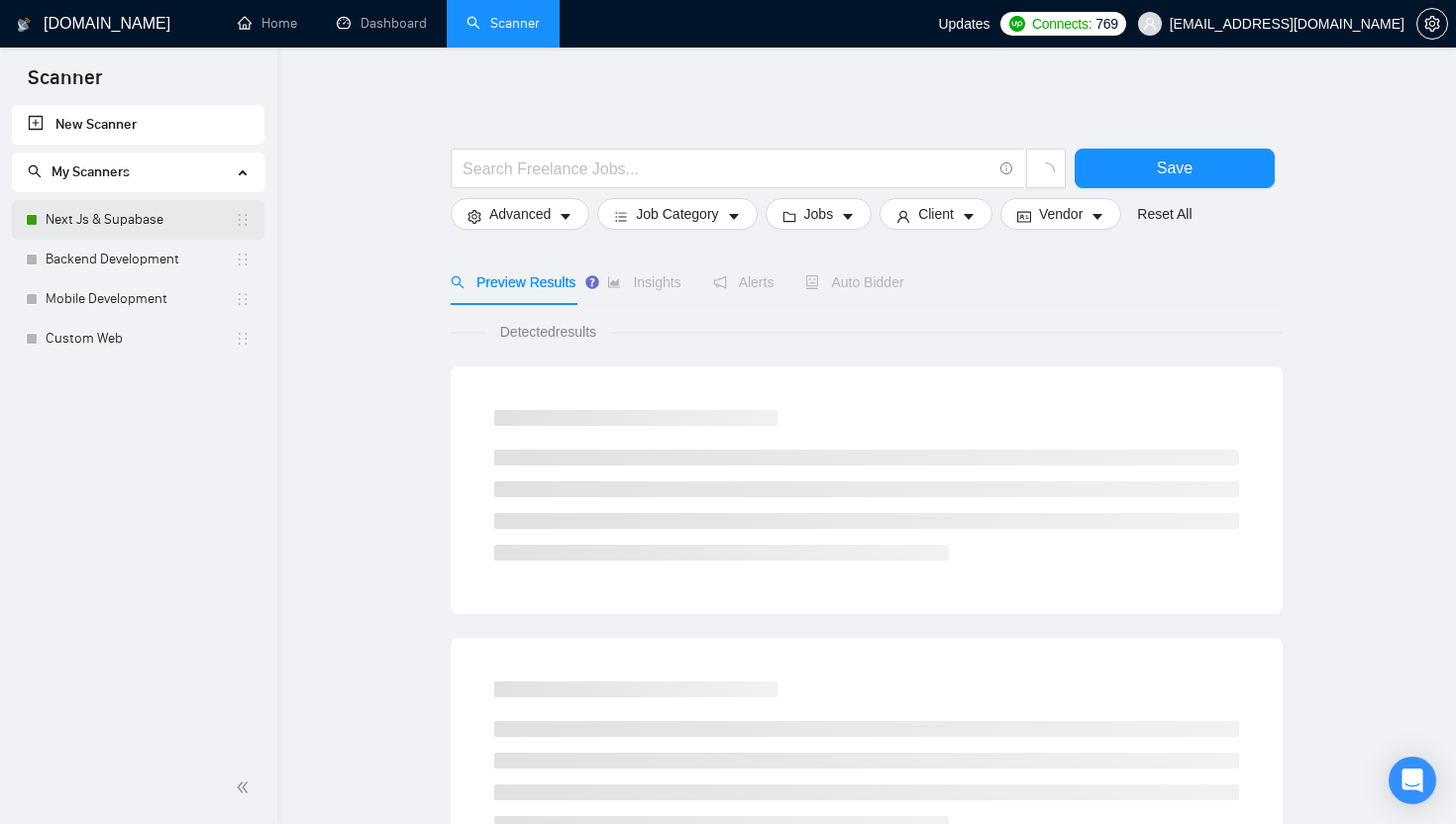 click on "Next Js & Supabase" at bounding box center [140, 220] 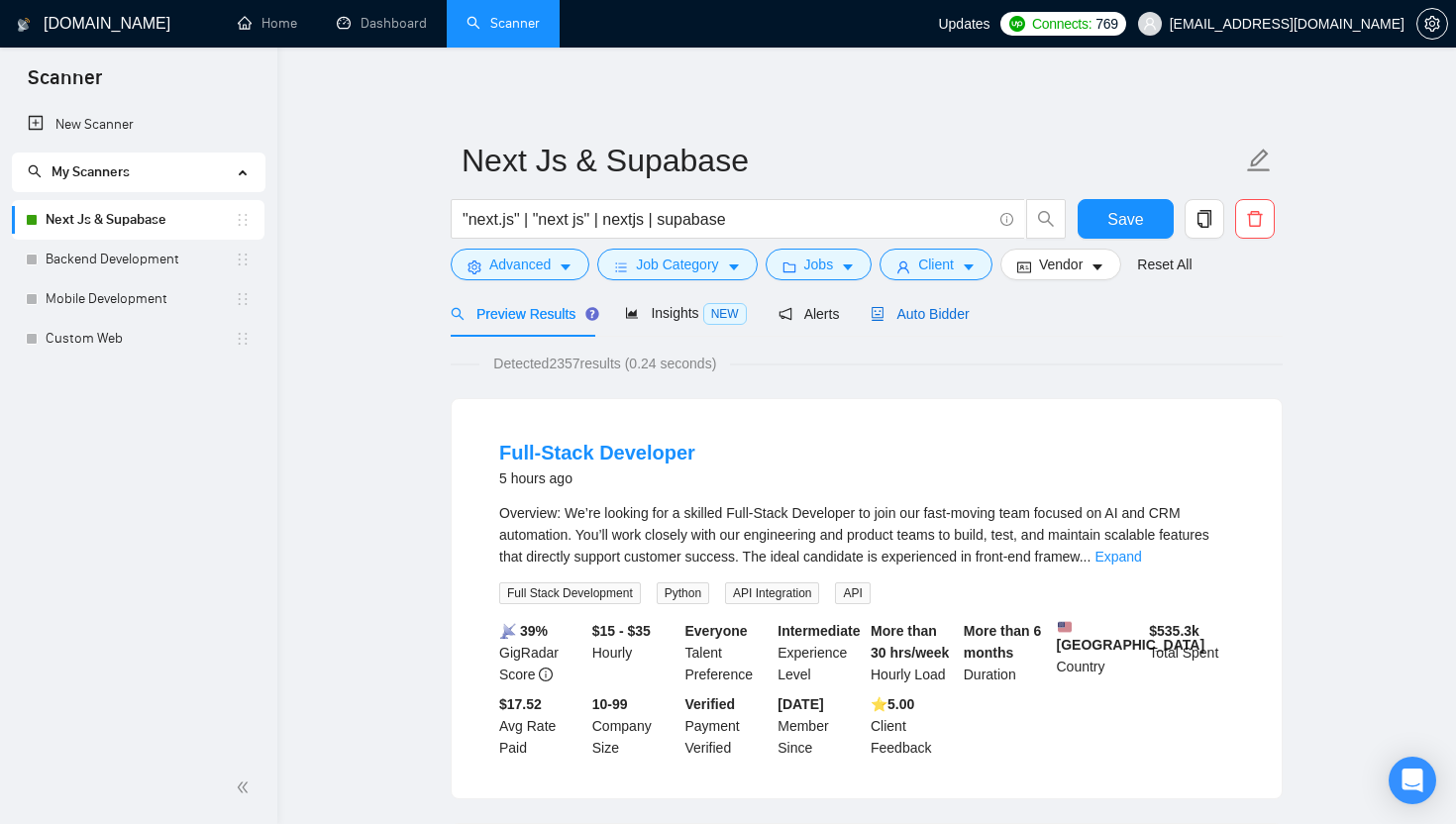 click on "Auto Bidder" at bounding box center [919, 314] 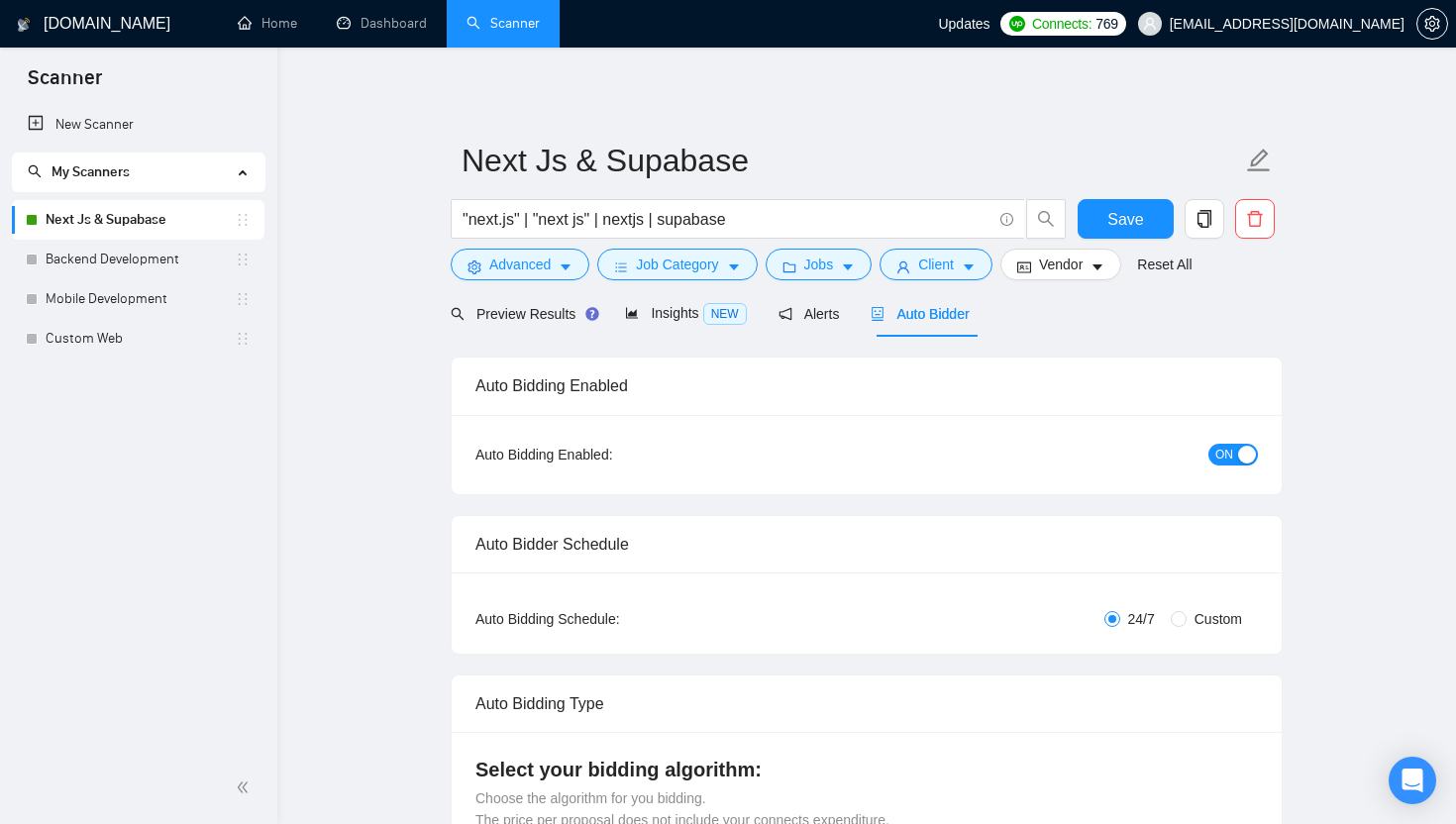 radio on "false" 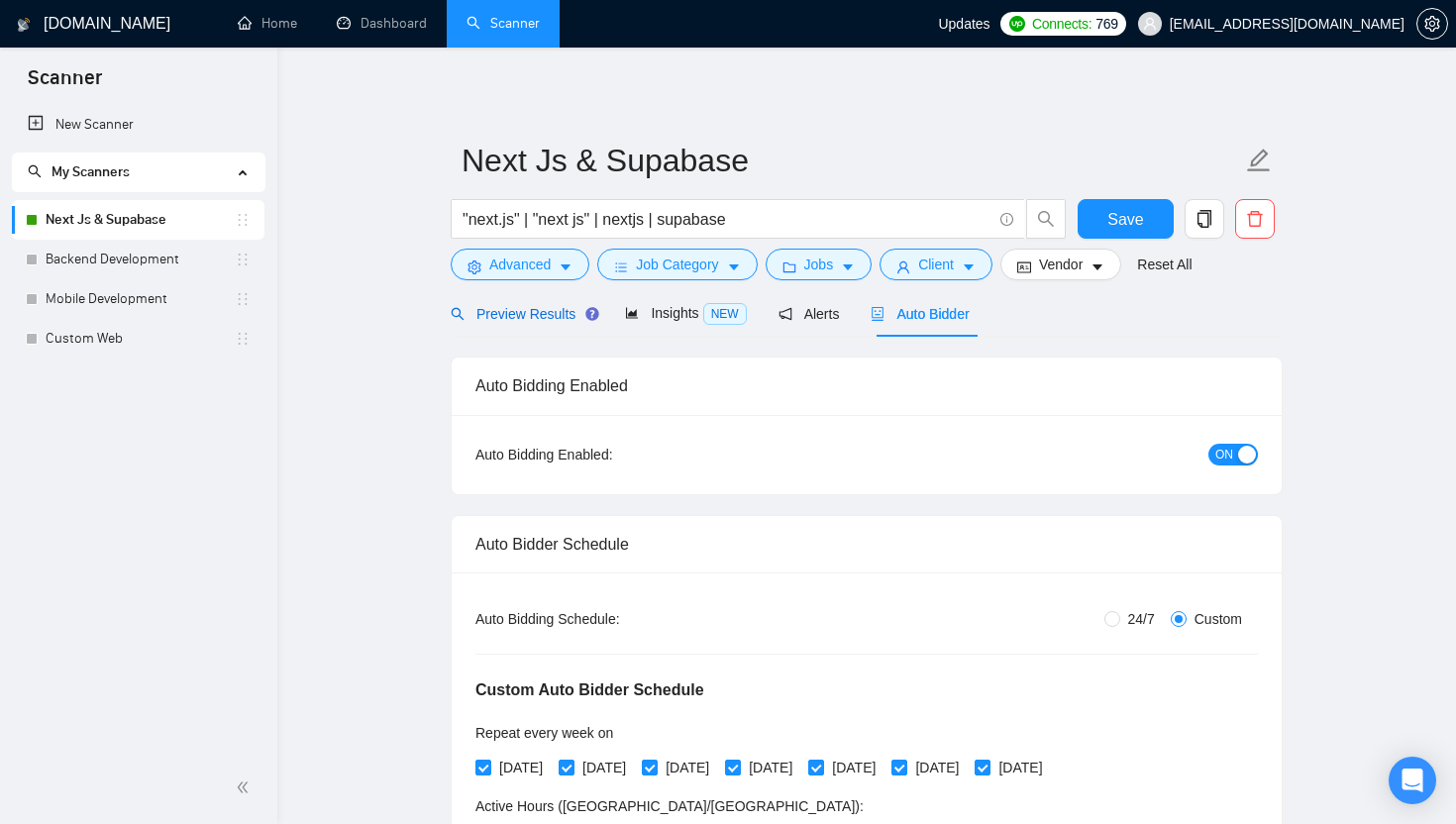 click on "Preview Results" at bounding box center [522, 314] 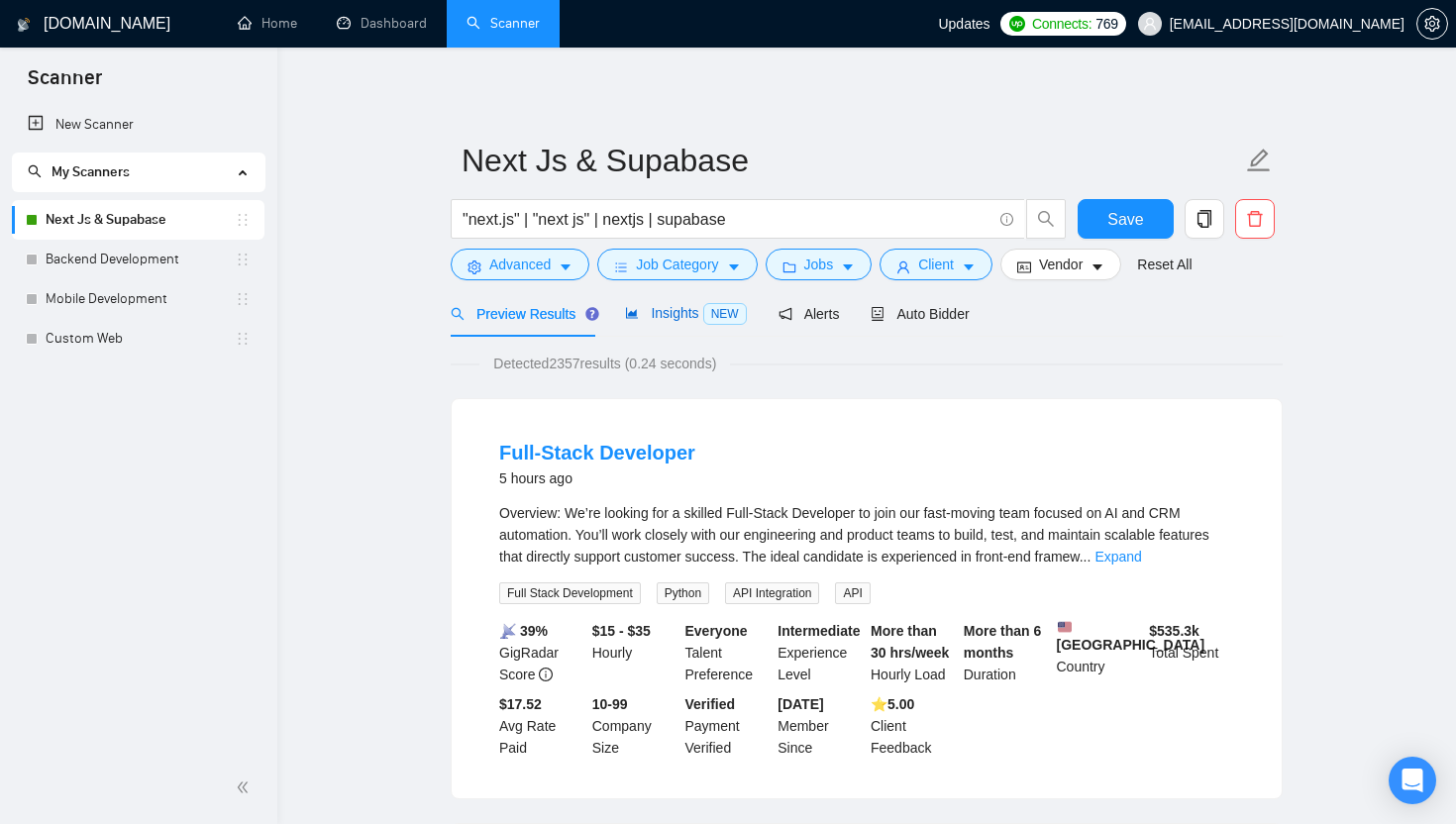 click on "Insights NEW" at bounding box center (685, 313) 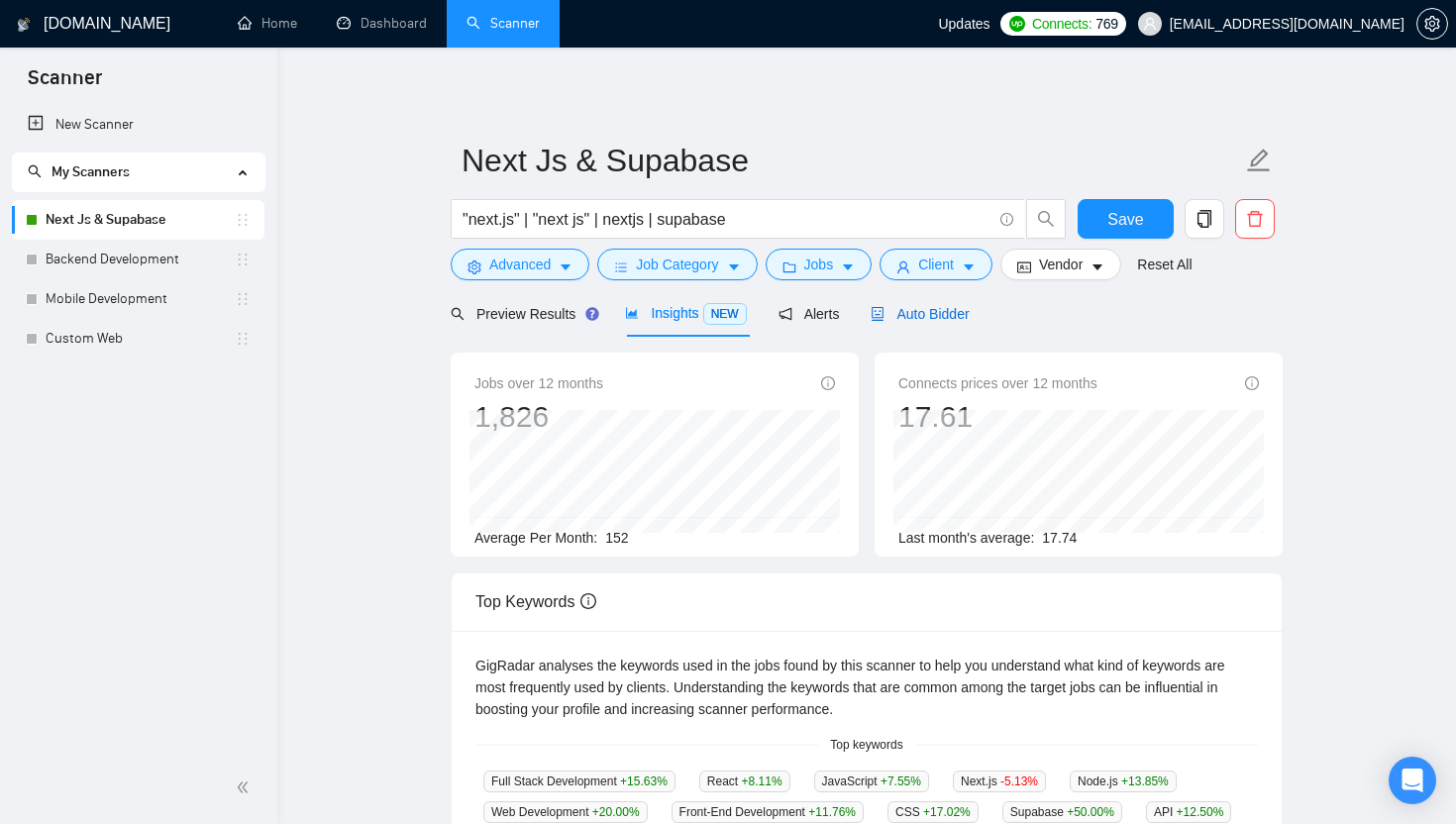 click on "Auto Bidder" at bounding box center [919, 314] 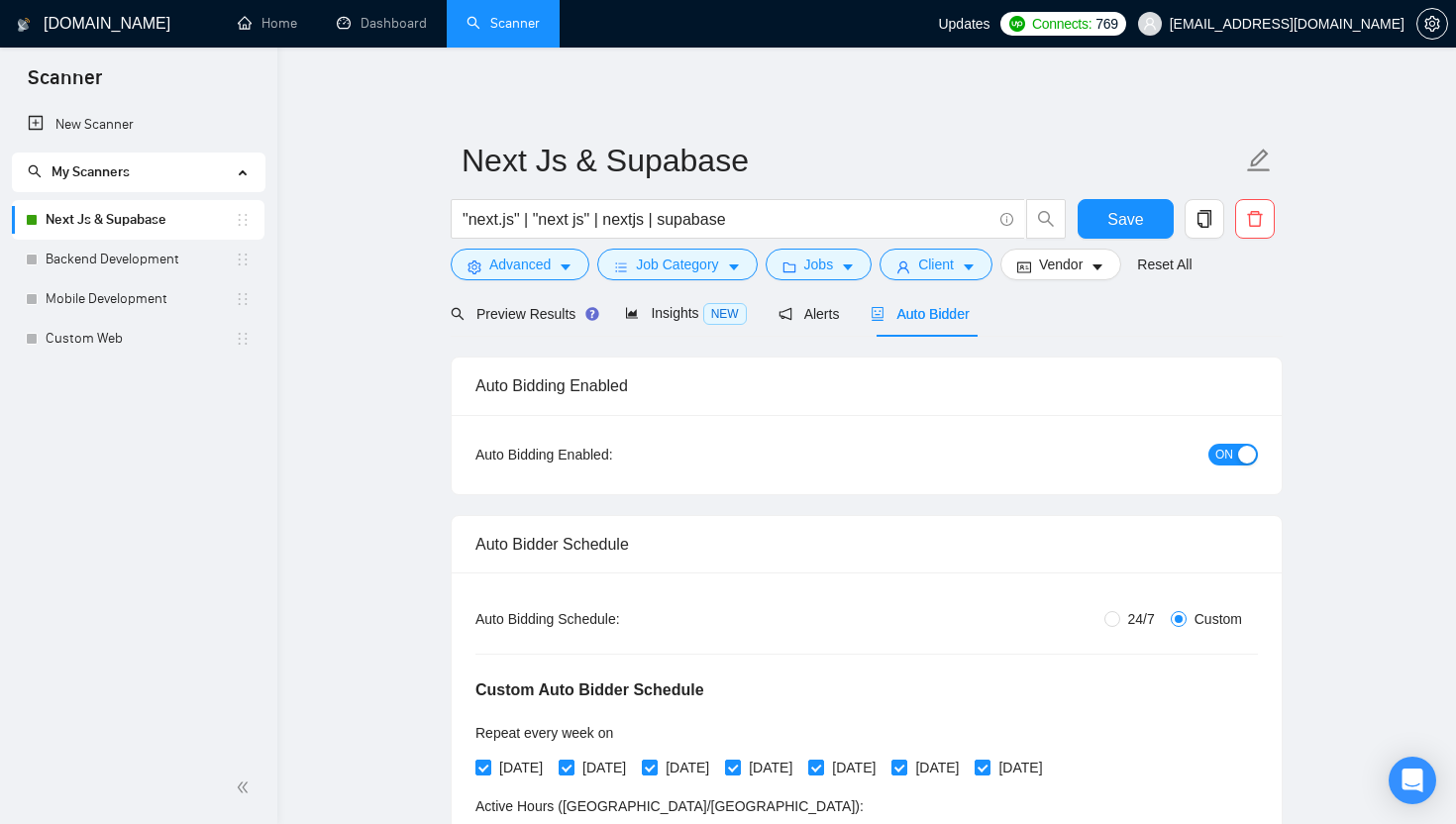 click at bounding box center [1247, 455] 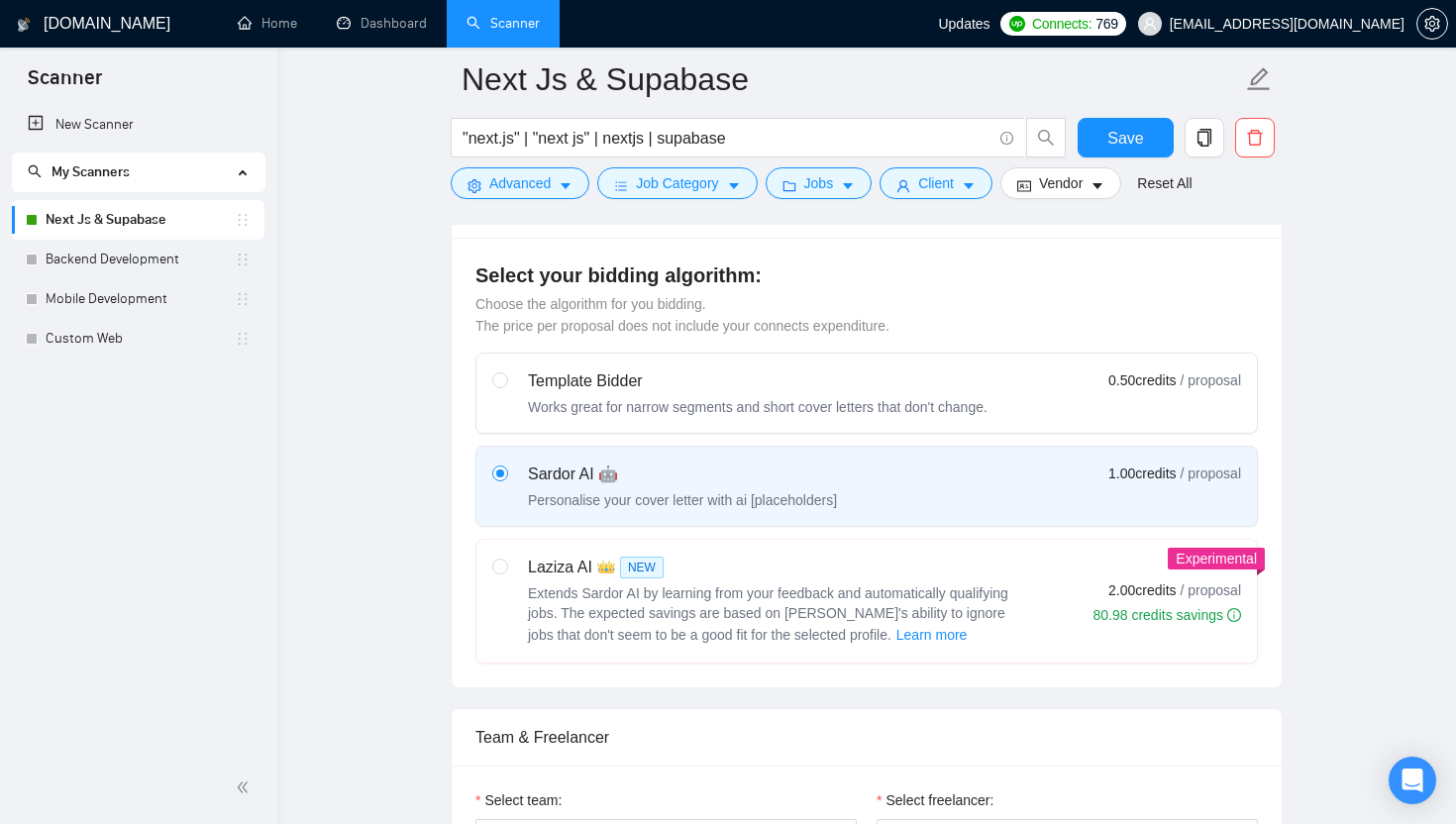 scroll, scrollTop: 763, scrollLeft: 0, axis: vertical 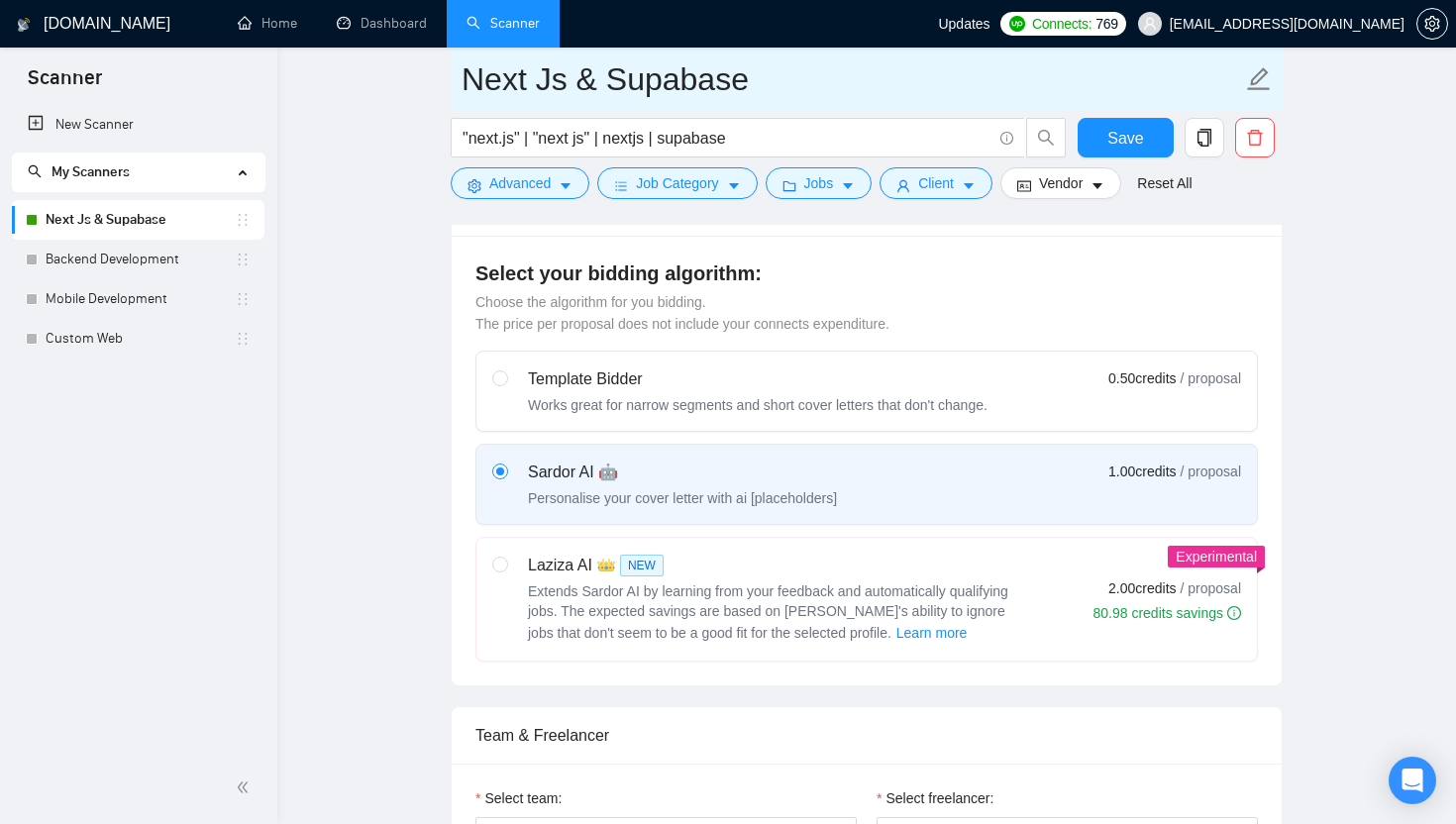 click on "Next Js & Supabase" at bounding box center [852, 79] 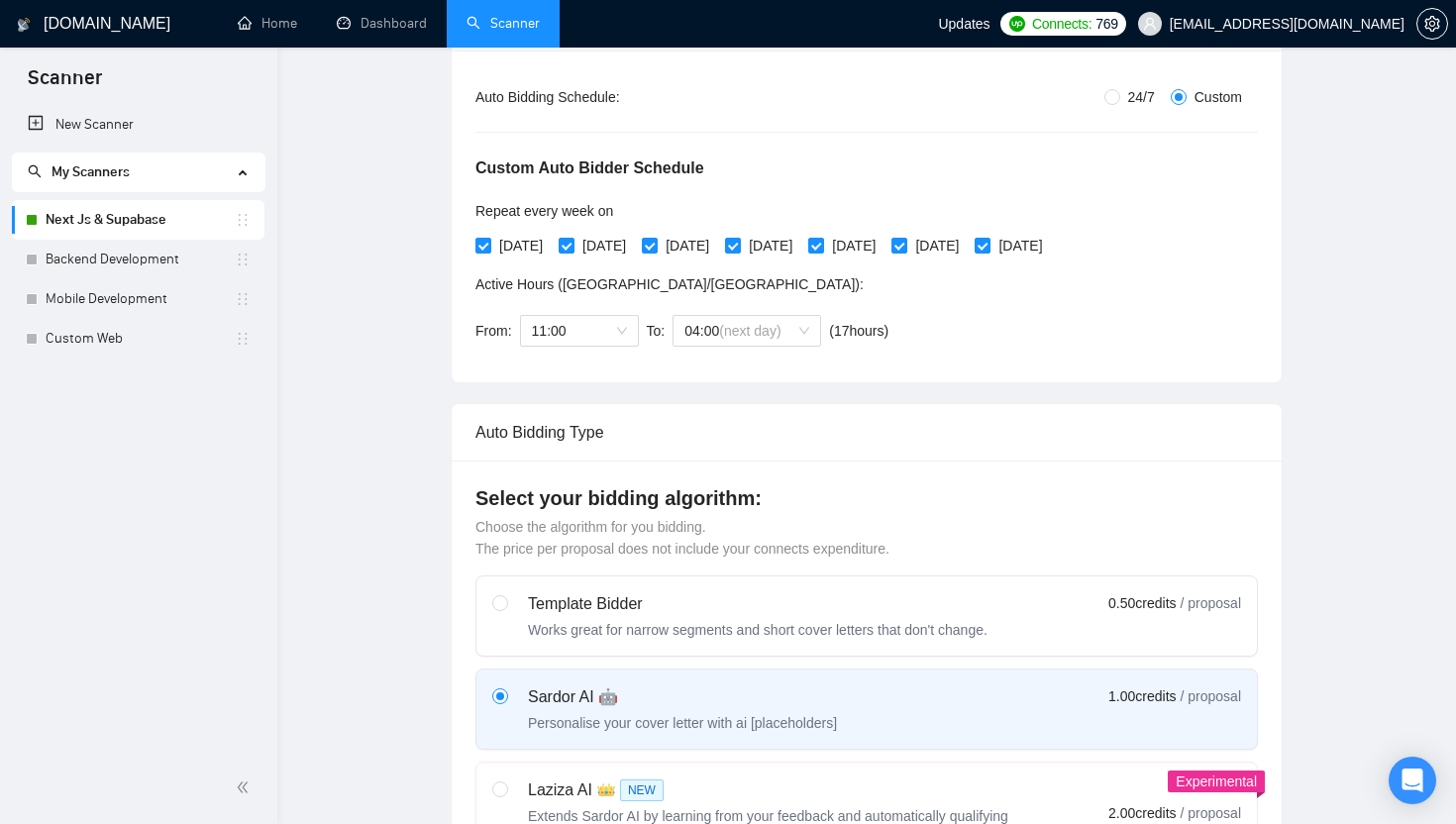 scroll, scrollTop: 0, scrollLeft: 0, axis: both 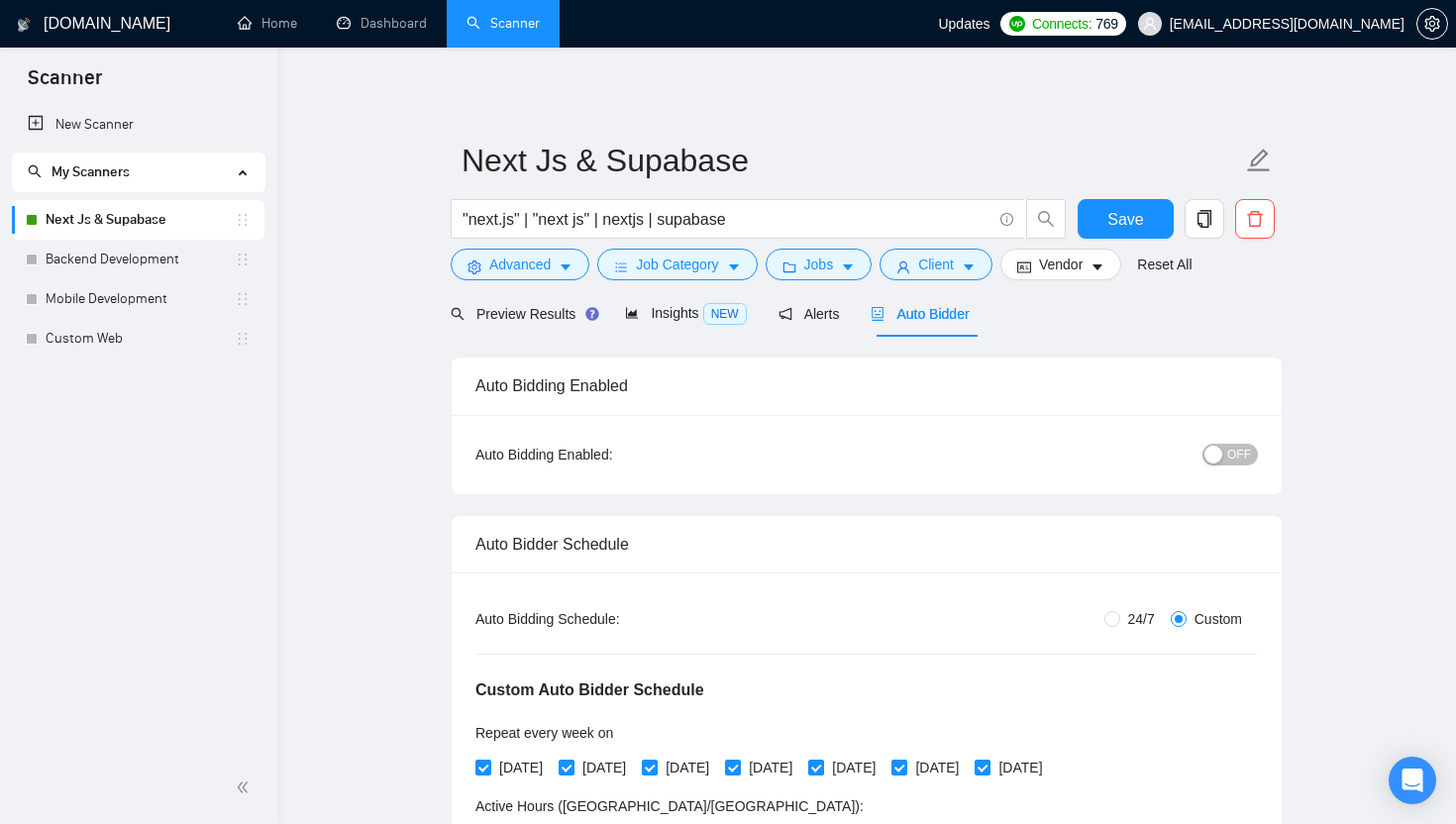 click on "Next Js & Supabase "next.js" | "next js" | nextjs | supabase Save Advanced   Job Category   Jobs   Client   Vendor   Reset All Preview Results Insights NEW Alerts Auto Bidder Auto Bidding Enabled Auto Bidding Enabled: OFF Auto Bidder Schedule Auto Bidding Type: Automated (recommended) Semi-automated Auto Bidding Schedule: 24/7 Custom Custom Auto Bidder Schedule Repeat every week [DATE] [DATE] [DATE] [DATE] [DATE] [DATE] [DATE] Active Hours ( [GEOGRAPHIC_DATA]/[GEOGRAPHIC_DATA] ): From: 11:00 To: 04:00  (next day) ( 17  hours) [GEOGRAPHIC_DATA]/[GEOGRAPHIC_DATA] Auto Bidding Type Select your bidding algorithm: Choose the algorithm for you bidding. The price per proposal does not include your connects expenditure. Template Bidder Works great for narrow segments and short cover letters that don't change. 0.50  credits / proposal Sardor AI 🤖 Personalise your cover letter with ai [placeholders] 1.00  credits / proposal Experimental Laziza AI  👑   NEW   Learn more 2.00  credits / proposal 80.98 credits savings Team & Freelancer Select team:" at bounding box center (867, 2390) 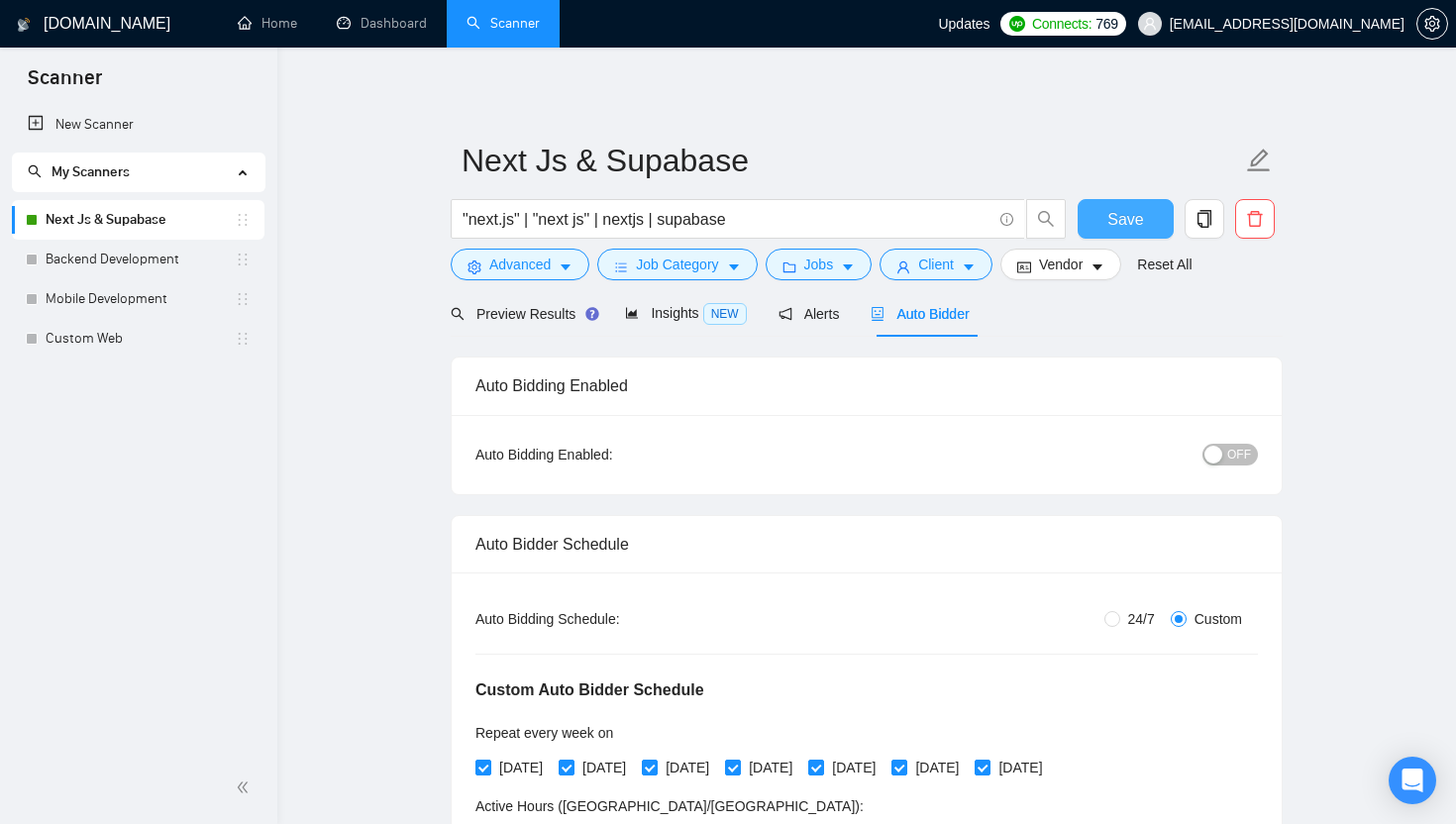 click on "Save" at bounding box center (1125, 219) 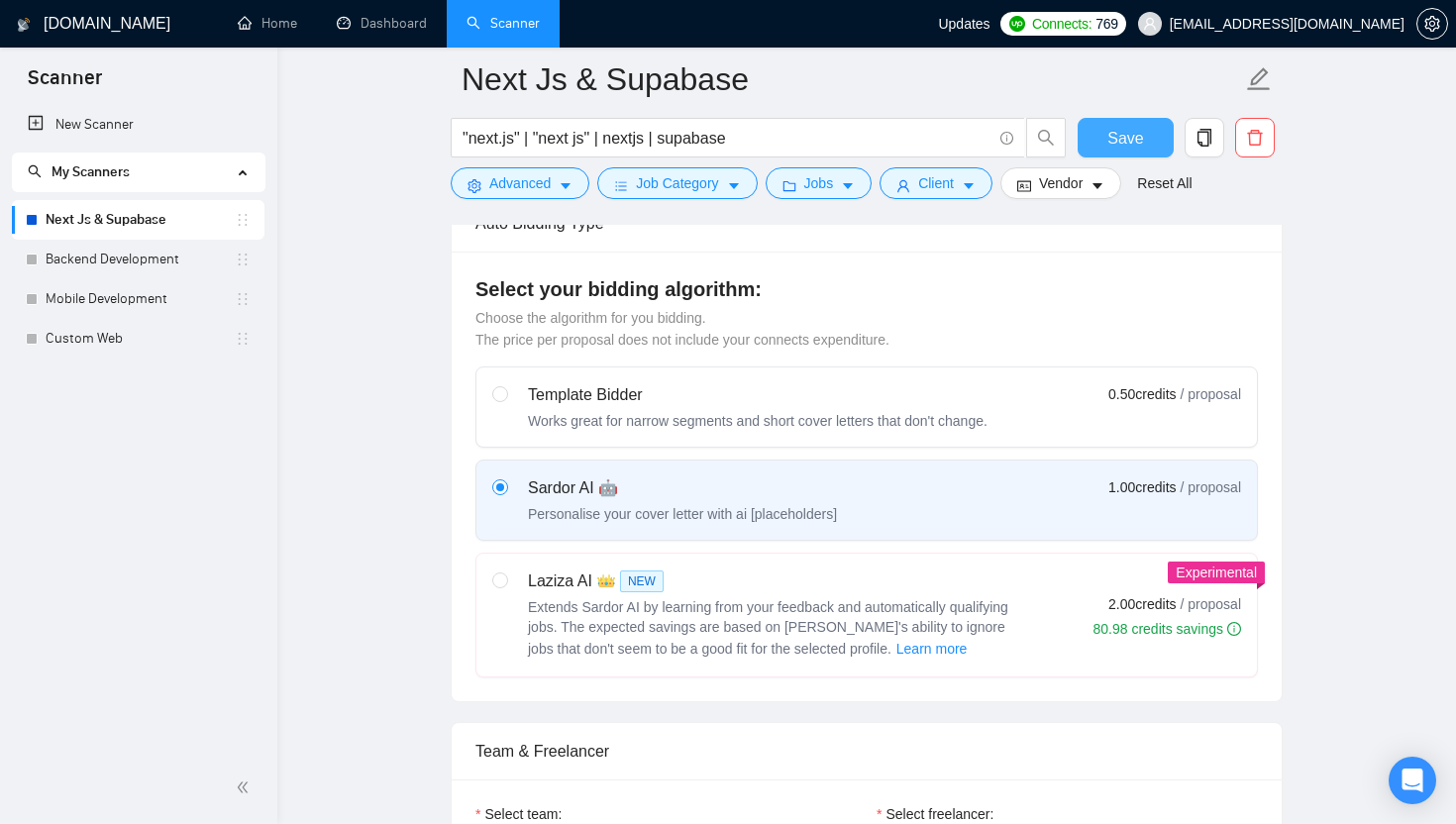 scroll, scrollTop: 751, scrollLeft: 0, axis: vertical 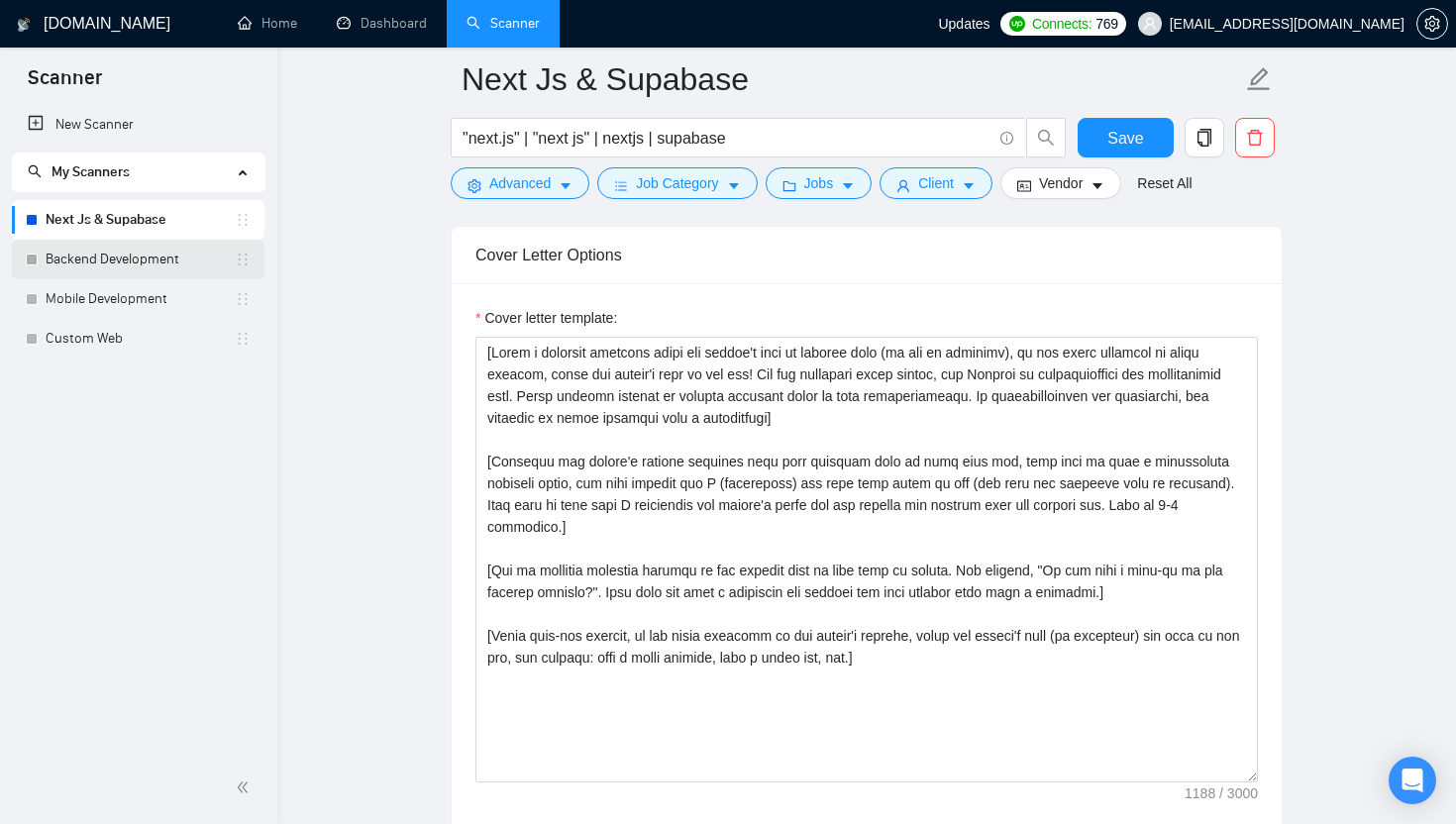 click on "Backend Development" at bounding box center [140, 259] 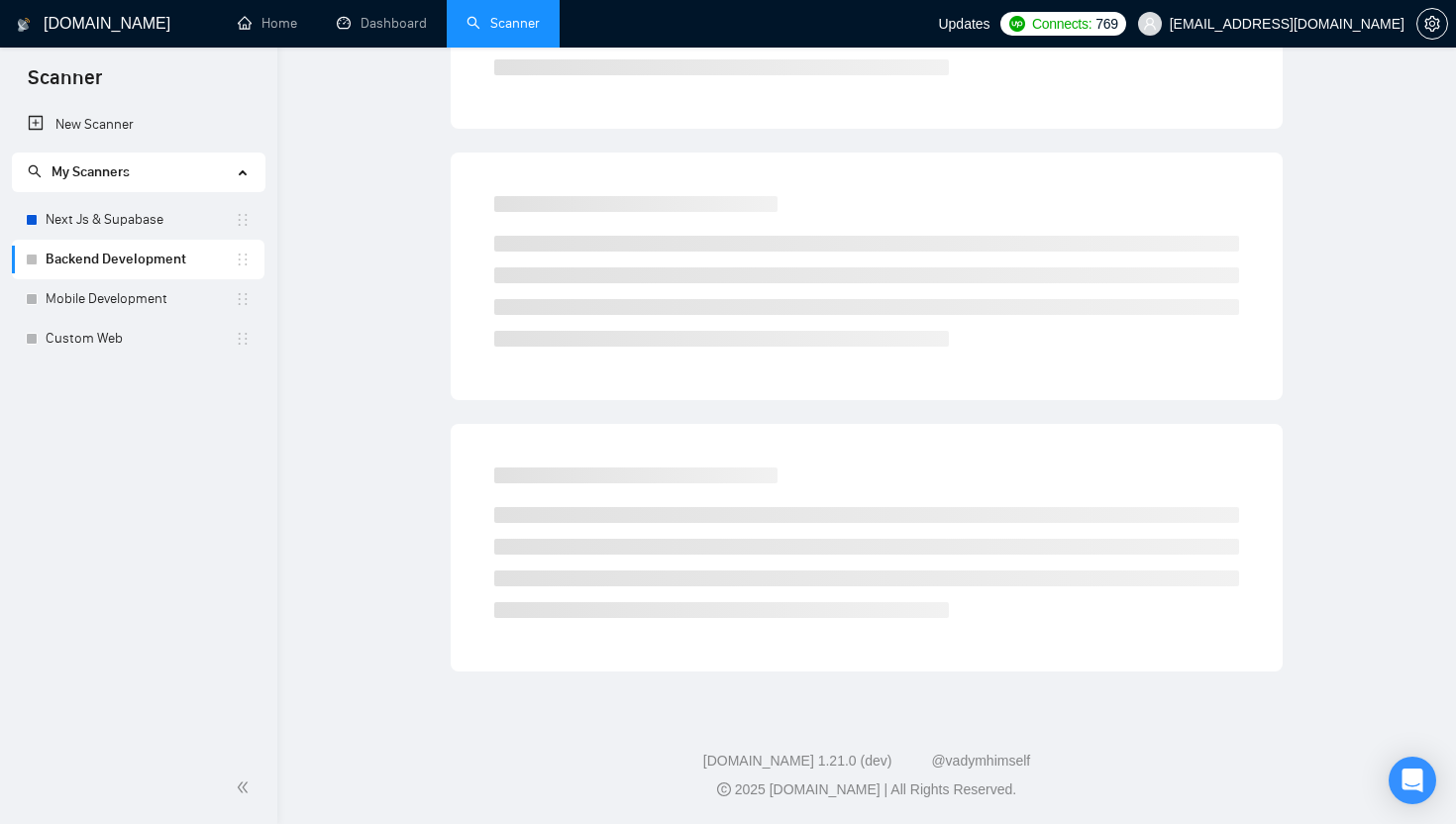 scroll, scrollTop: 0, scrollLeft: 0, axis: both 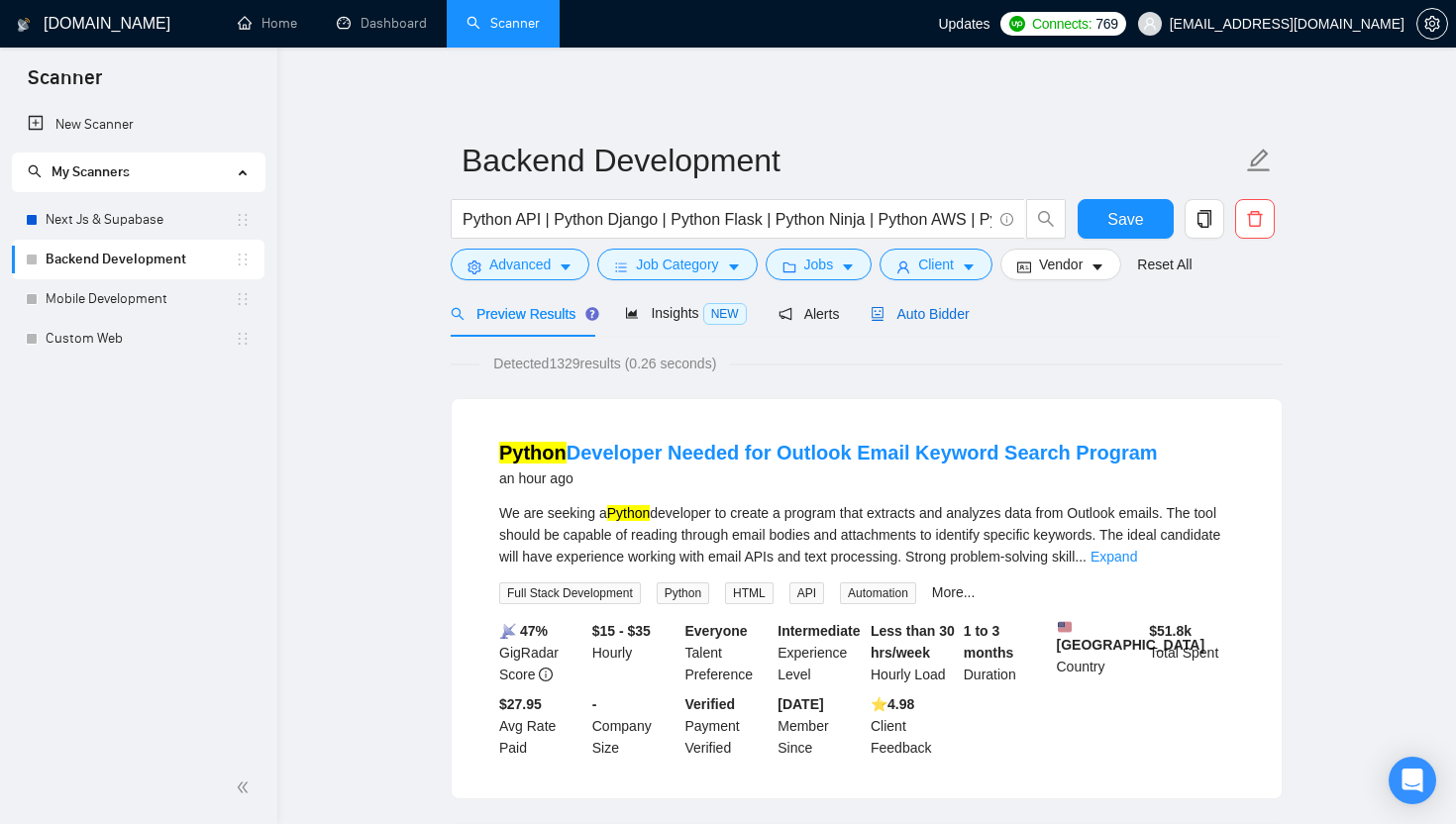 click on "Auto Bidder" at bounding box center (919, 314) 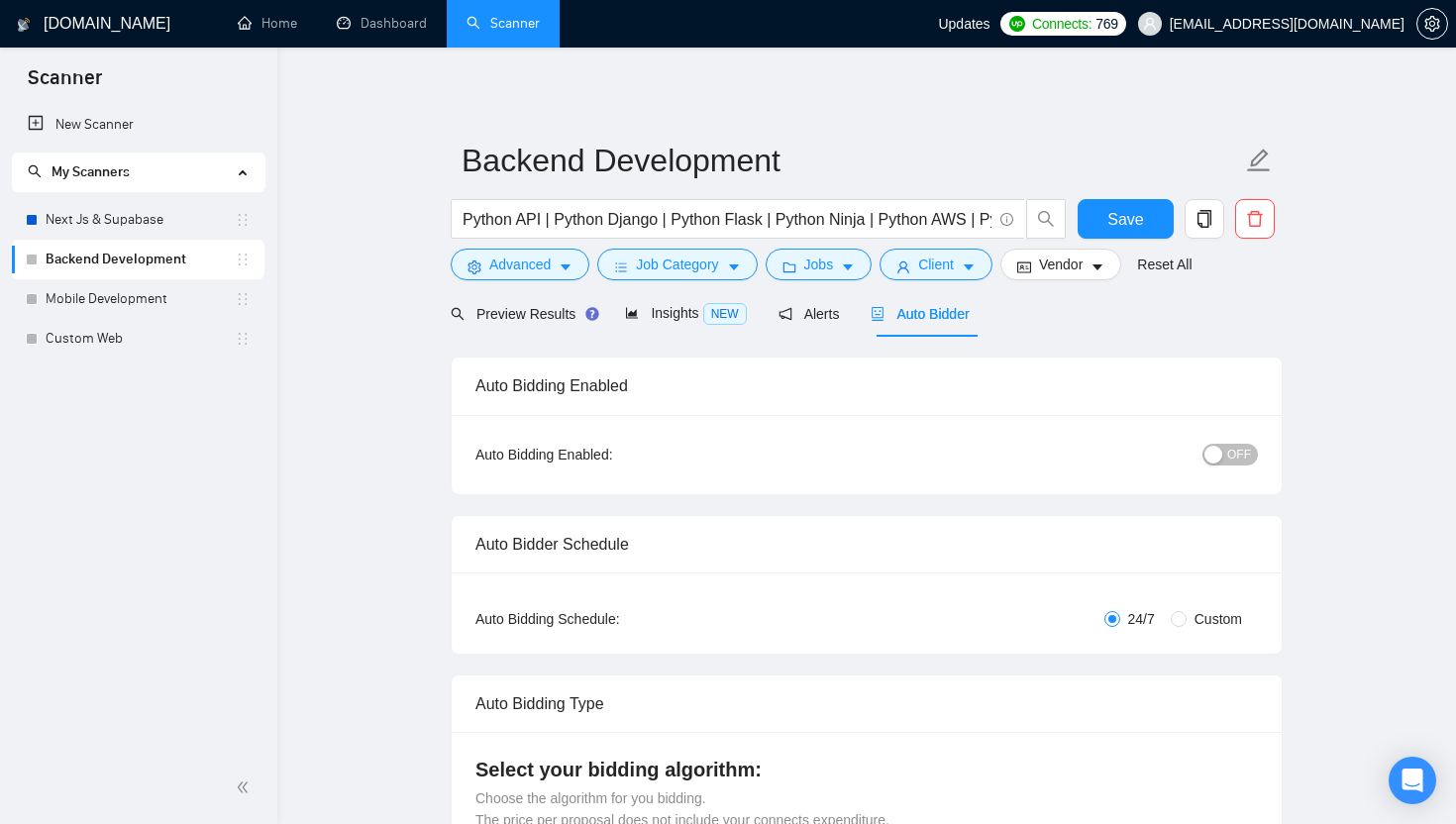 type 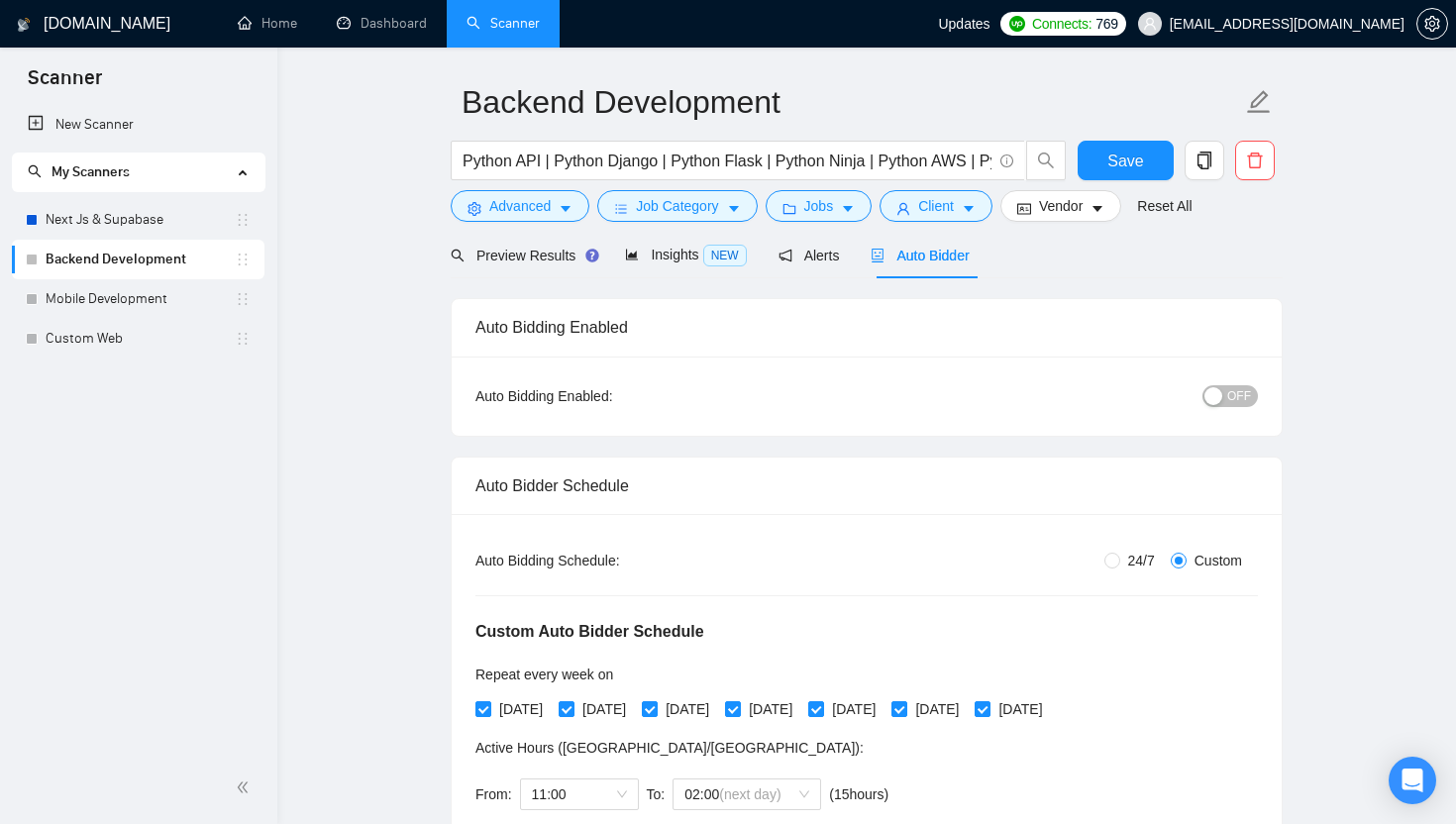 scroll, scrollTop: 0, scrollLeft: 0, axis: both 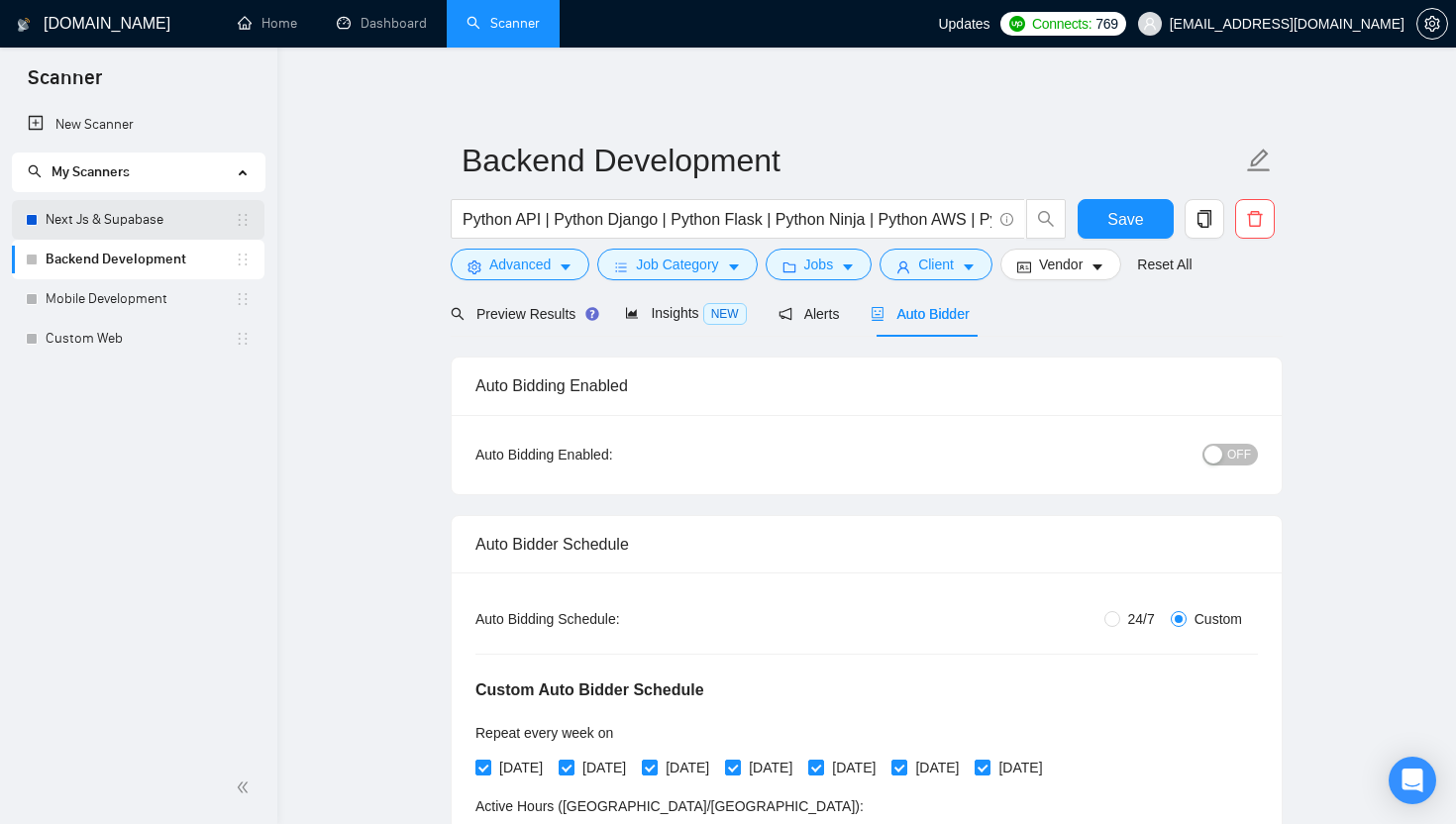 click on "Next Js & Supabase" at bounding box center [140, 220] 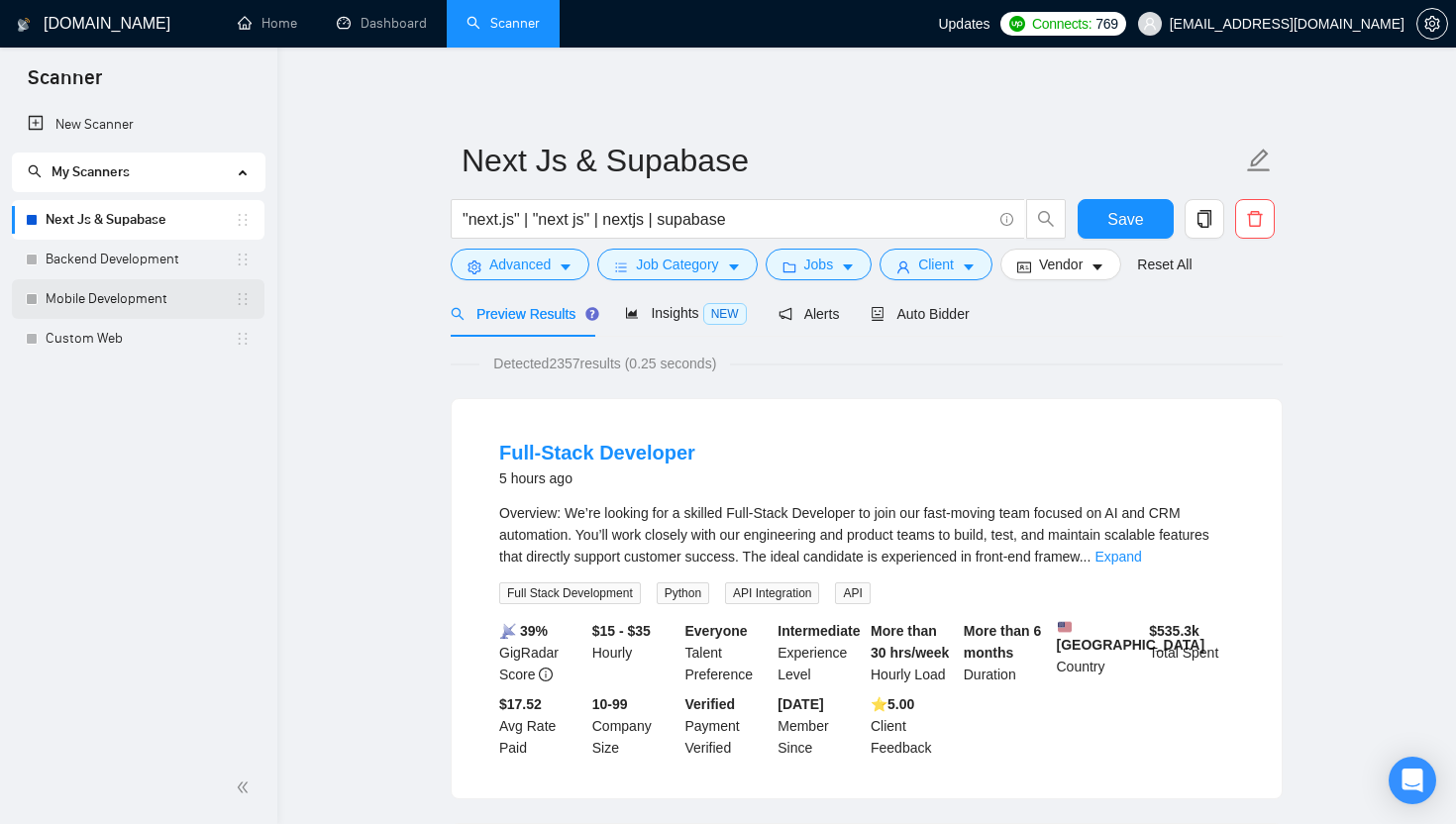 click on "Mobile Development" at bounding box center (140, 299) 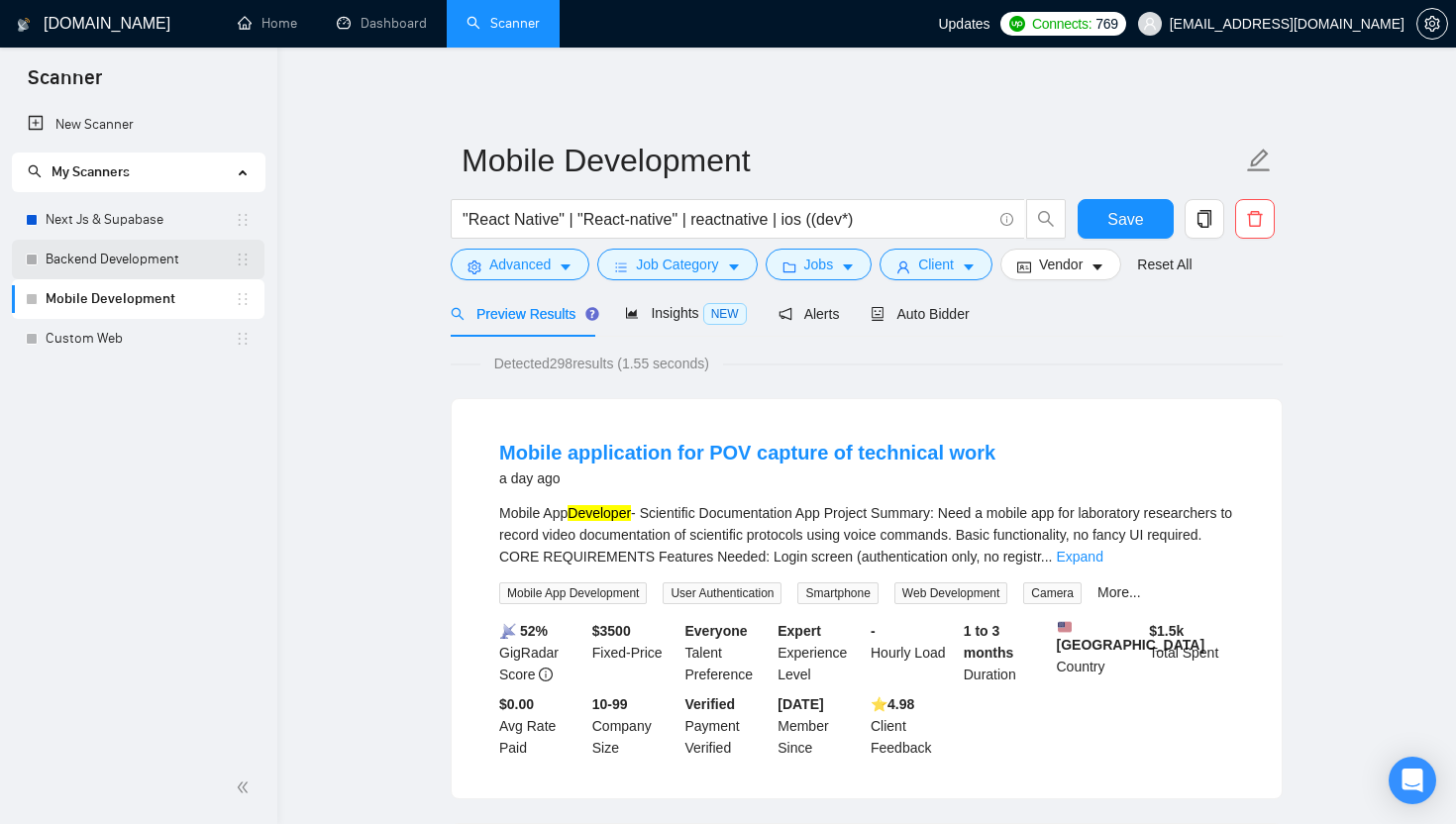 click on "Backend Development" at bounding box center (140, 259) 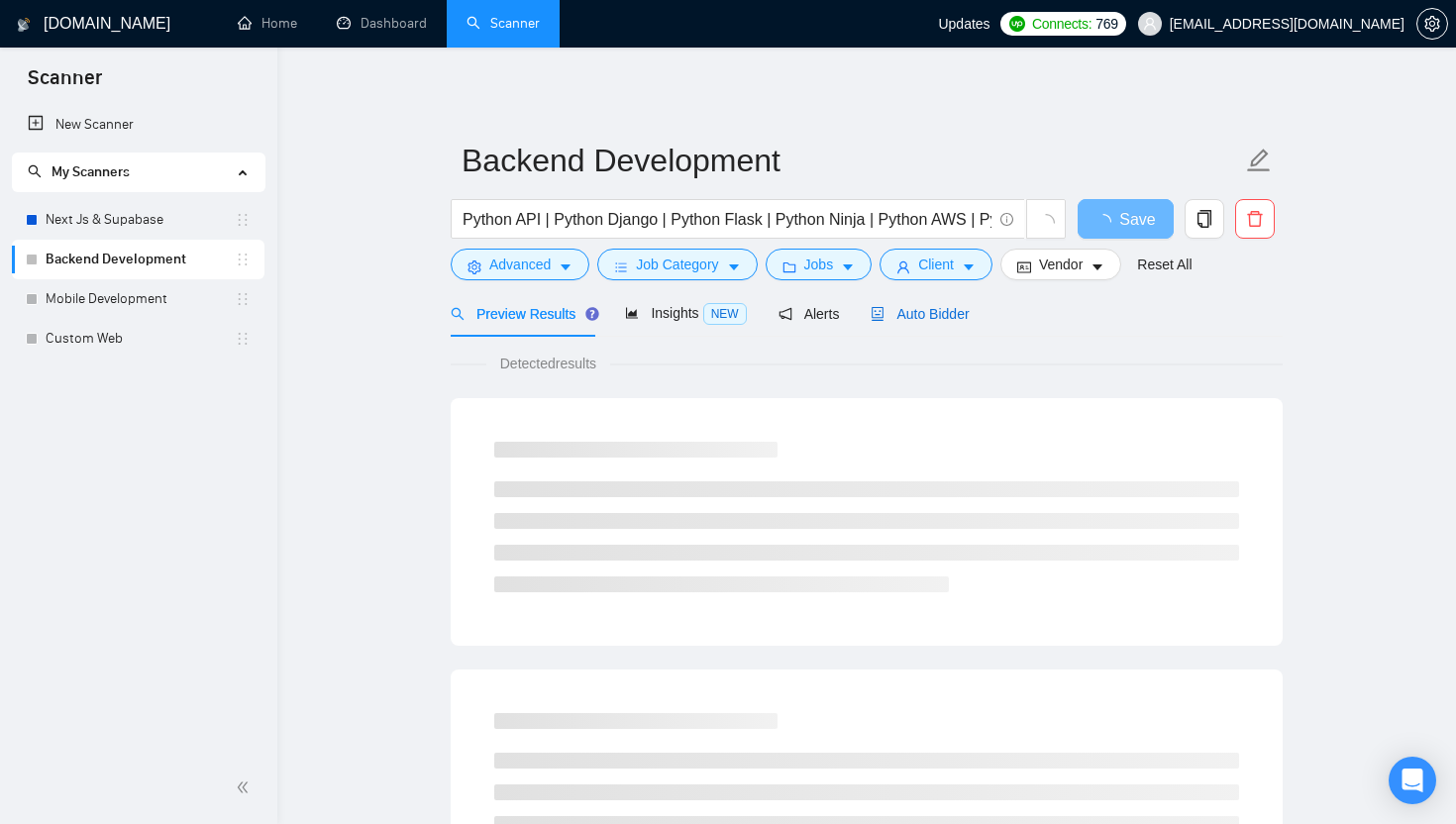 click on "Auto Bidder" at bounding box center [919, 314] 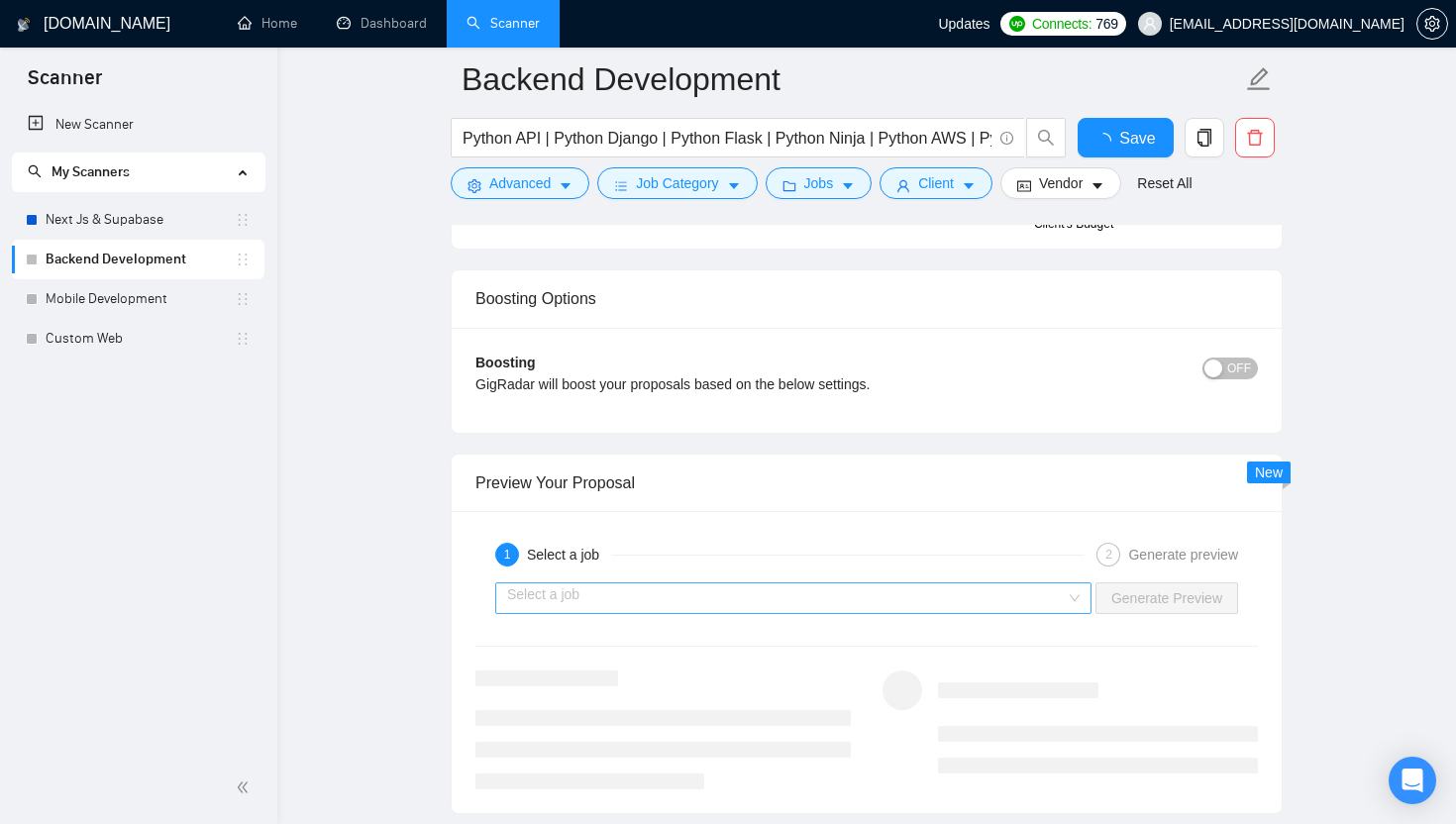 type 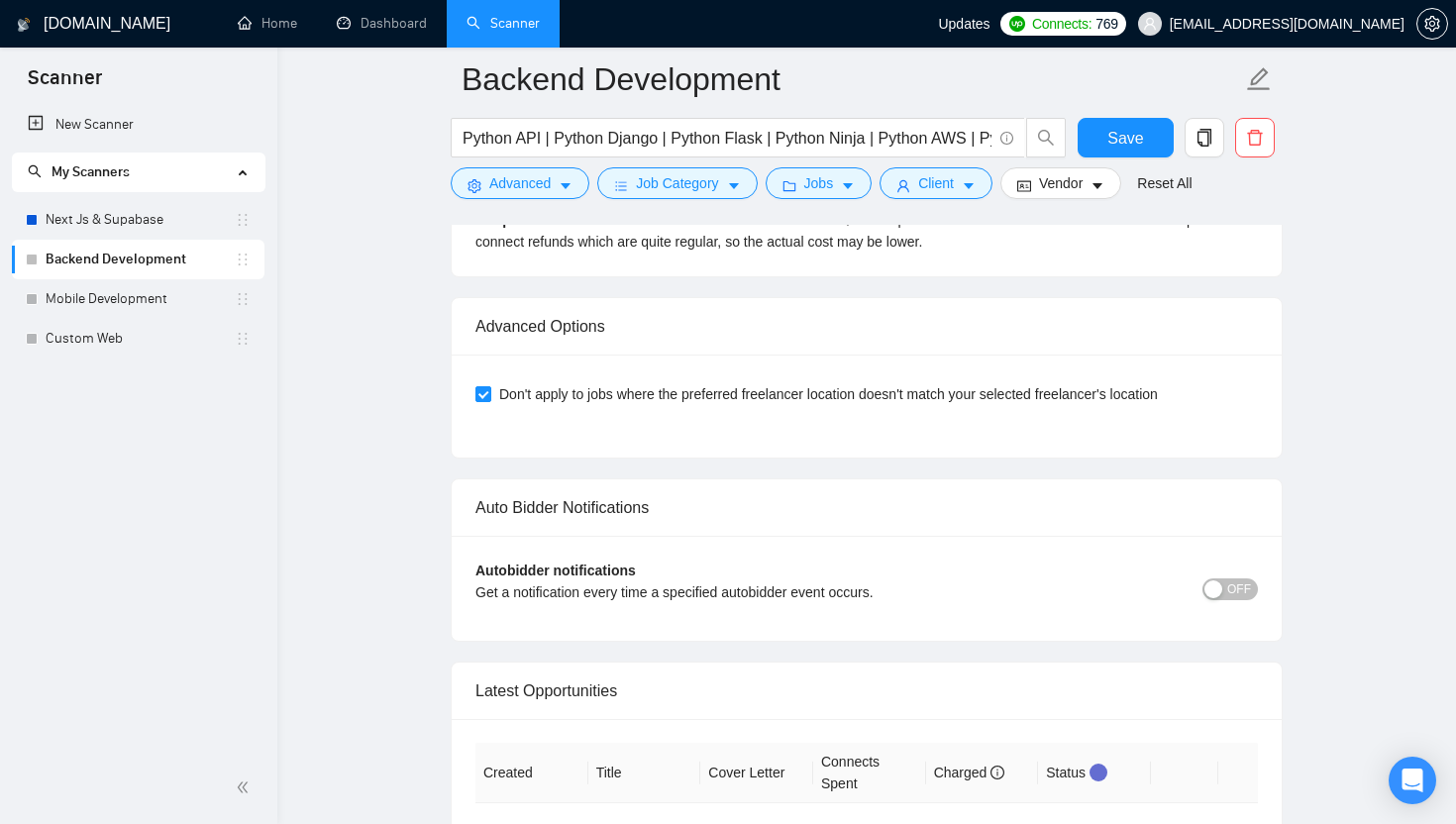 scroll, scrollTop: 3808, scrollLeft: 0, axis: vertical 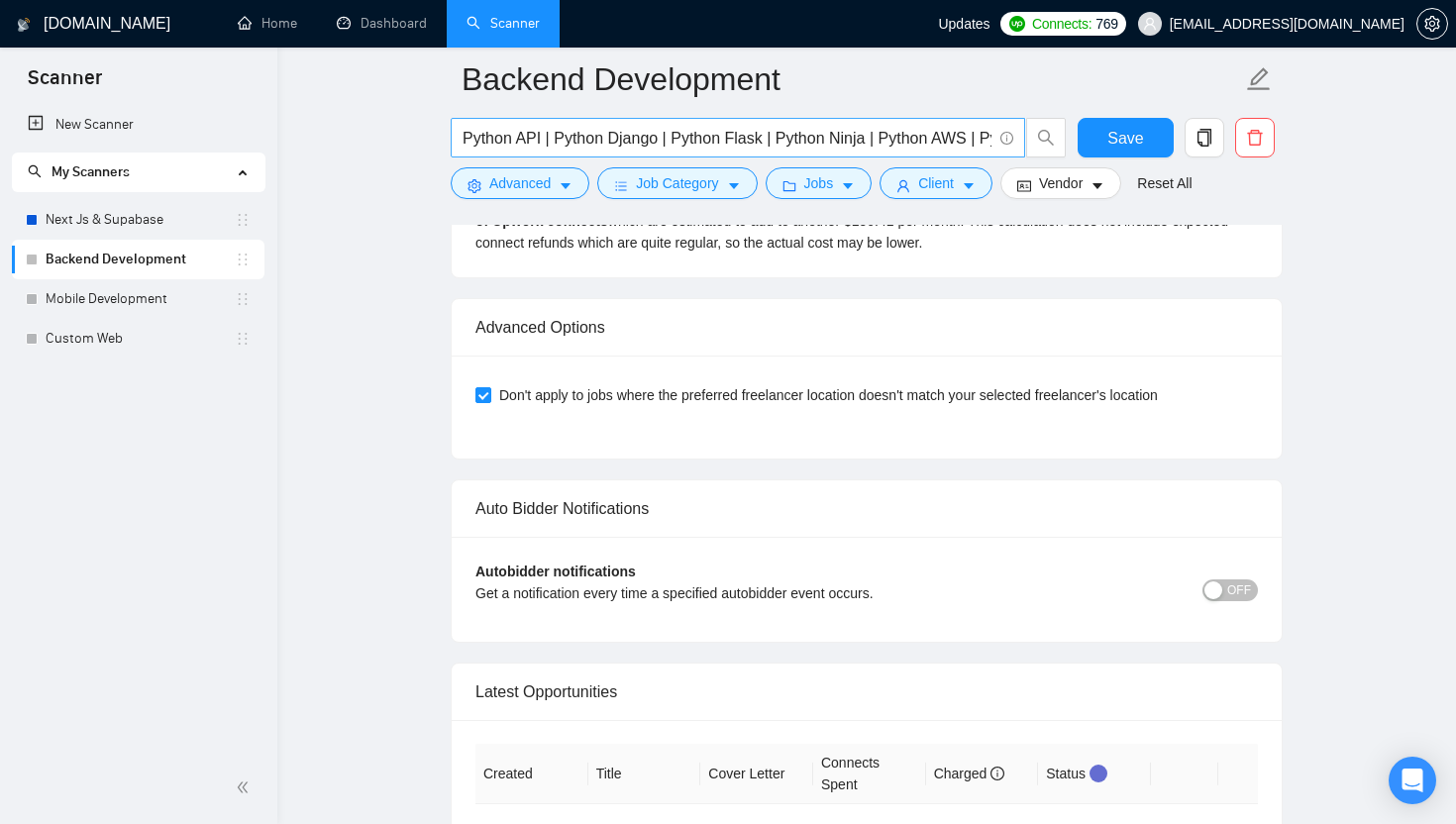 click on "Python API | Python Django | Python Flask | Python Ninja | Python AWS | Python Automation | "Golang" | "GoLang" | "Go Lang"" at bounding box center [738, 138] 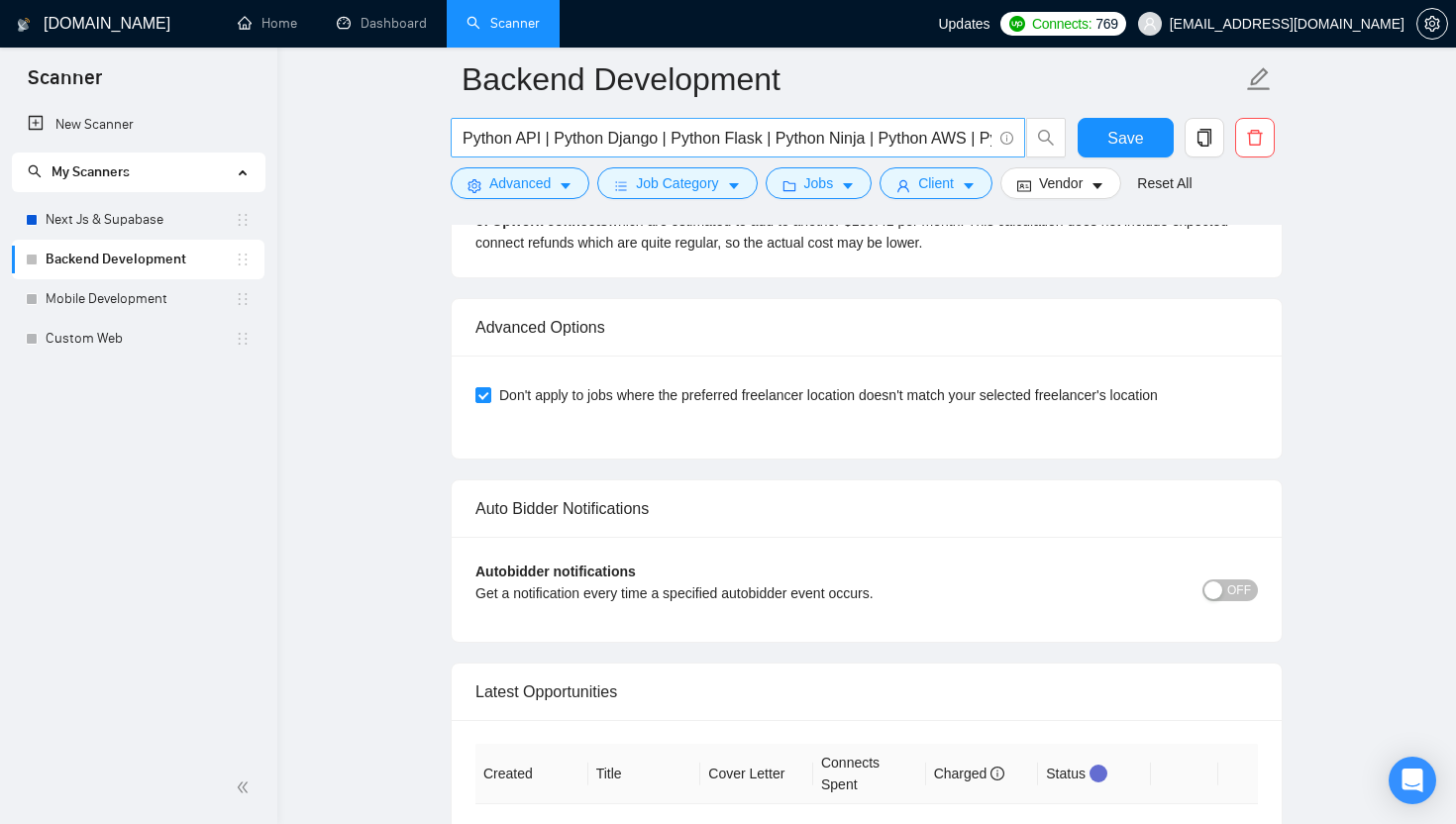scroll, scrollTop: 0, scrollLeft: 372, axis: horizontal 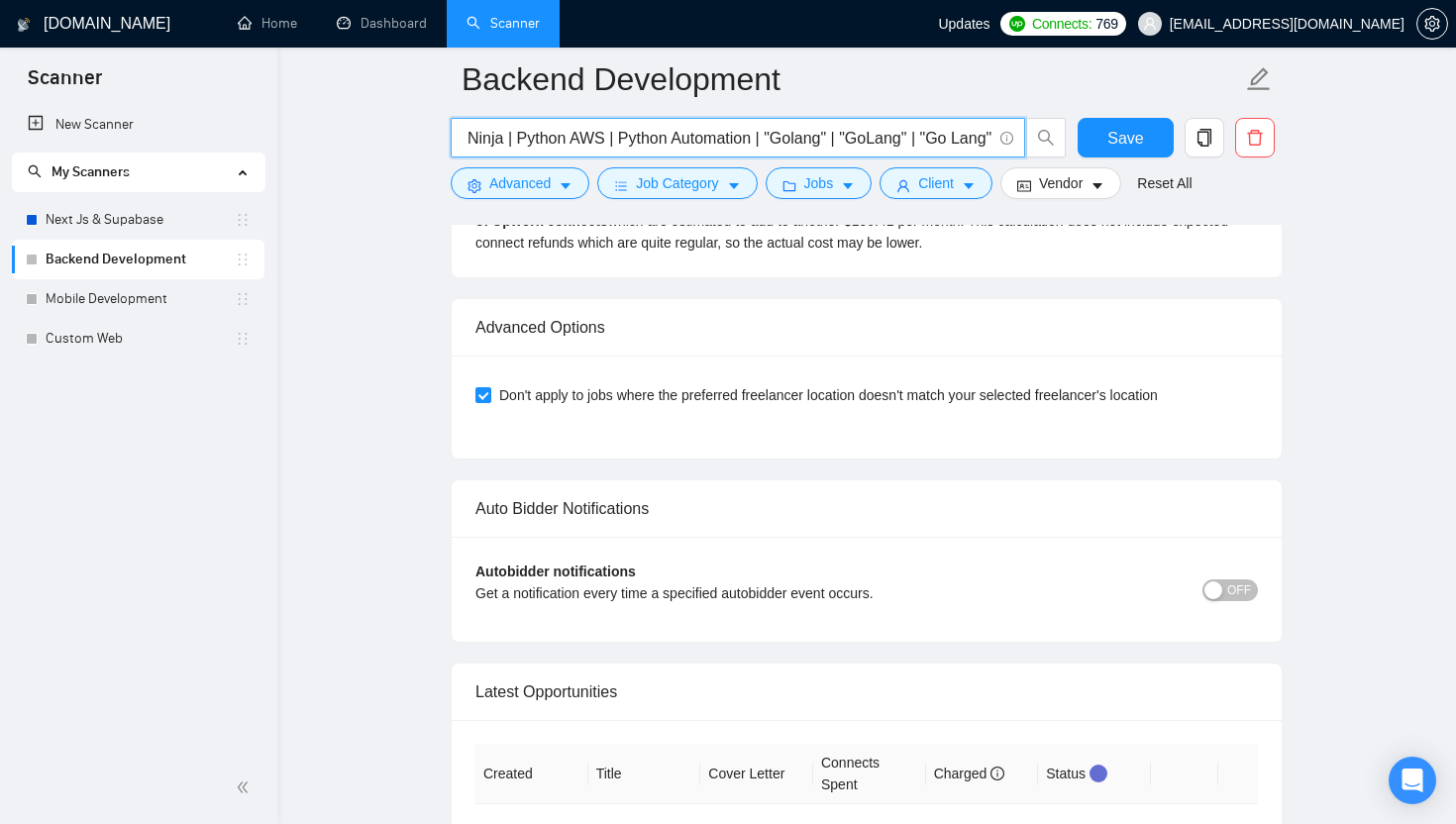 click on "Python API | Python Django | Python Flask | Python Ninja | Python AWS | Python Automation | "Golang" | "GoLang" | "Go Lang"" at bounding box center [727, 138] 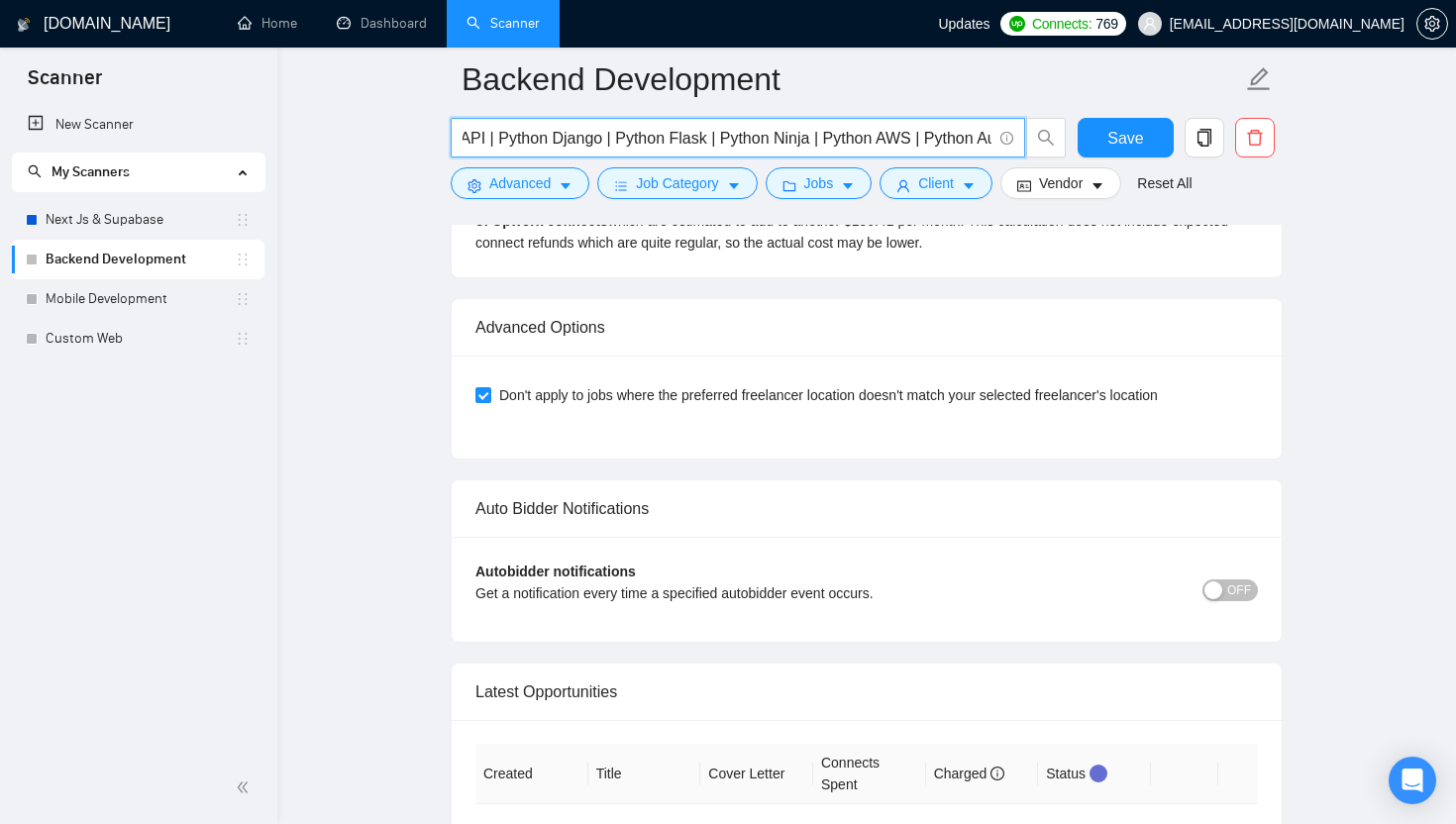 scroll, scrollTop: 0, scrollLeft: 0, axis: both 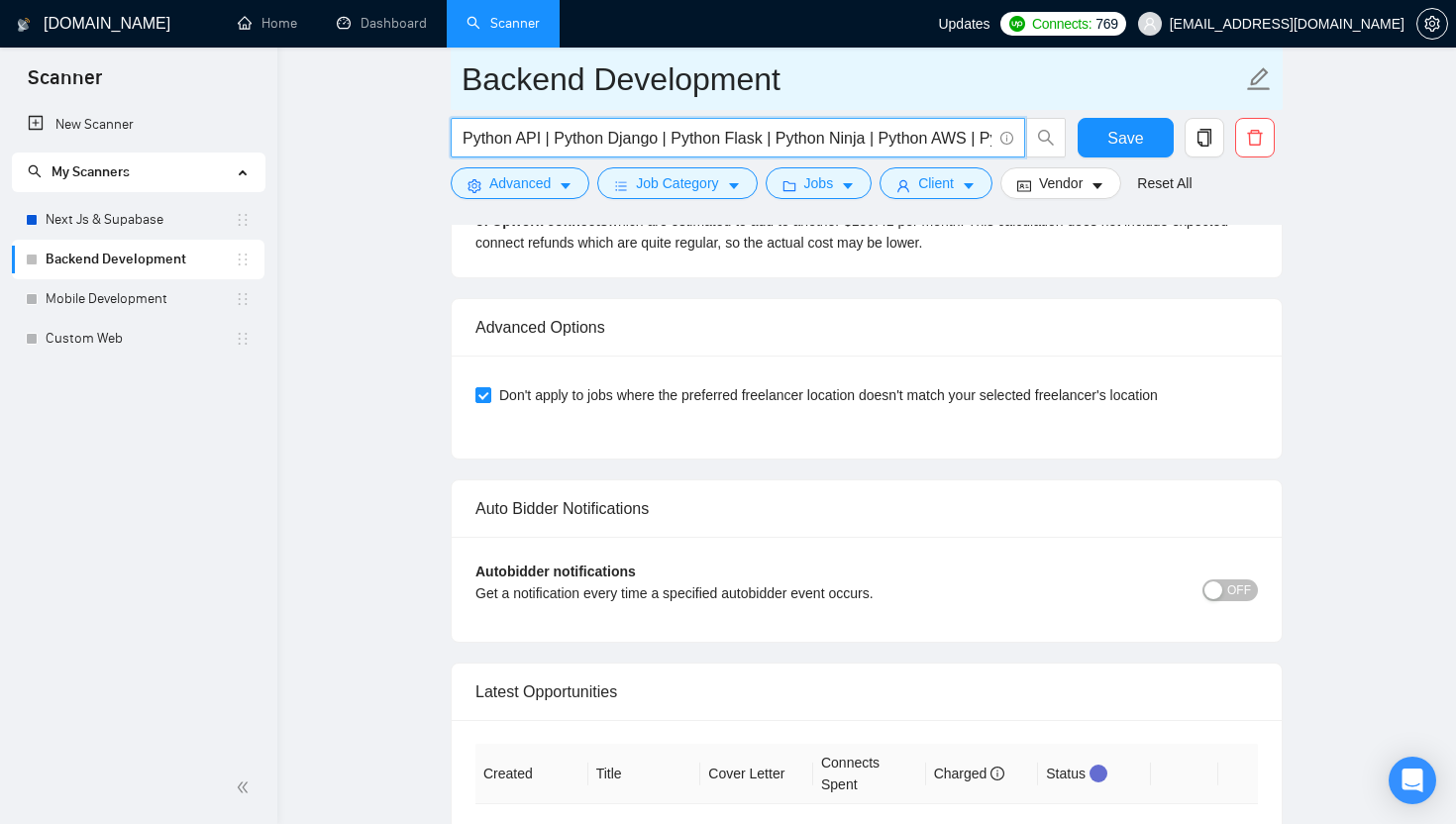 click on "Backend Development" at bounding box center [867, 78] 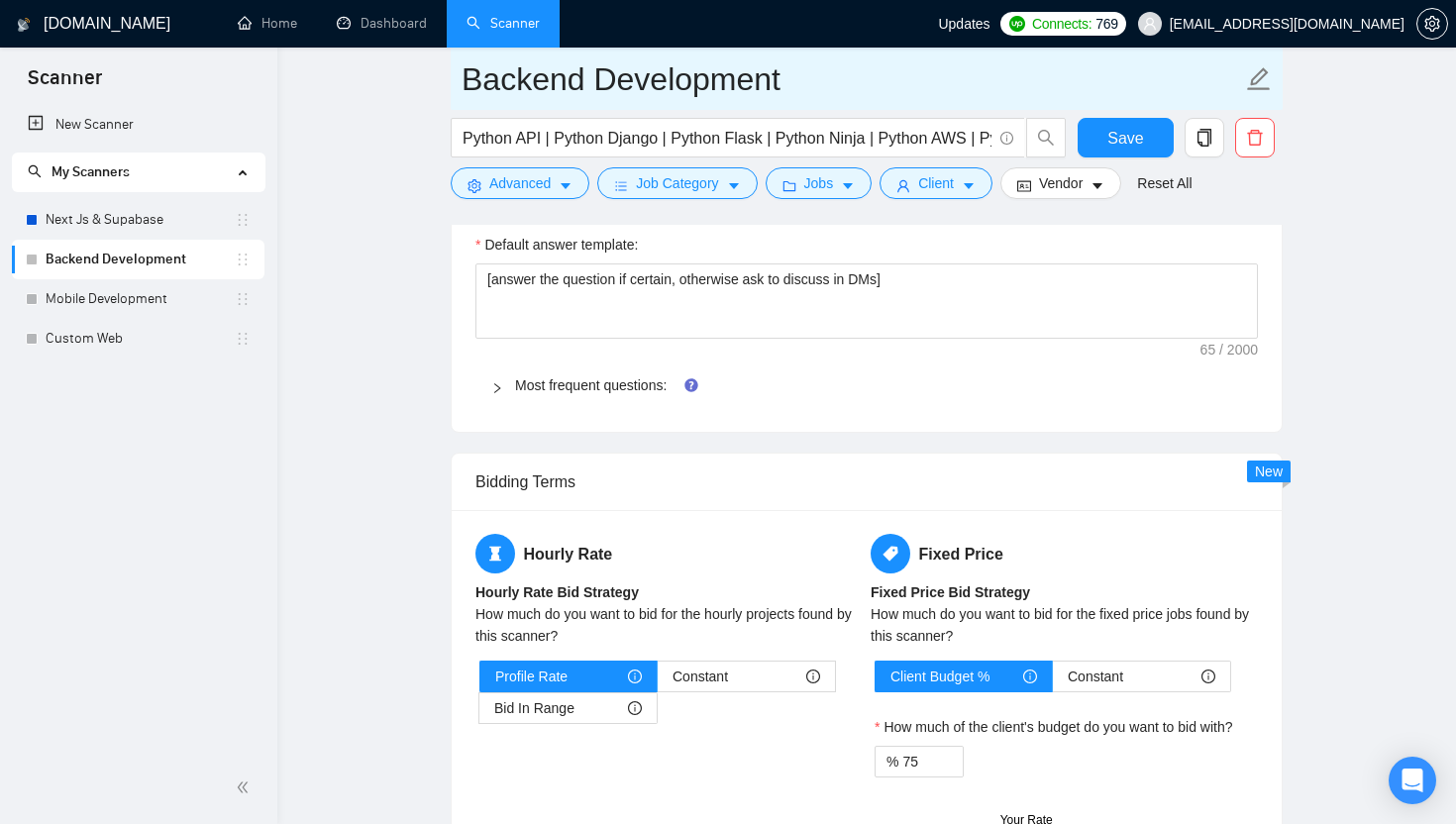 scroll, scrollTop: 2010, scrollLeft: 0, axis: vertical 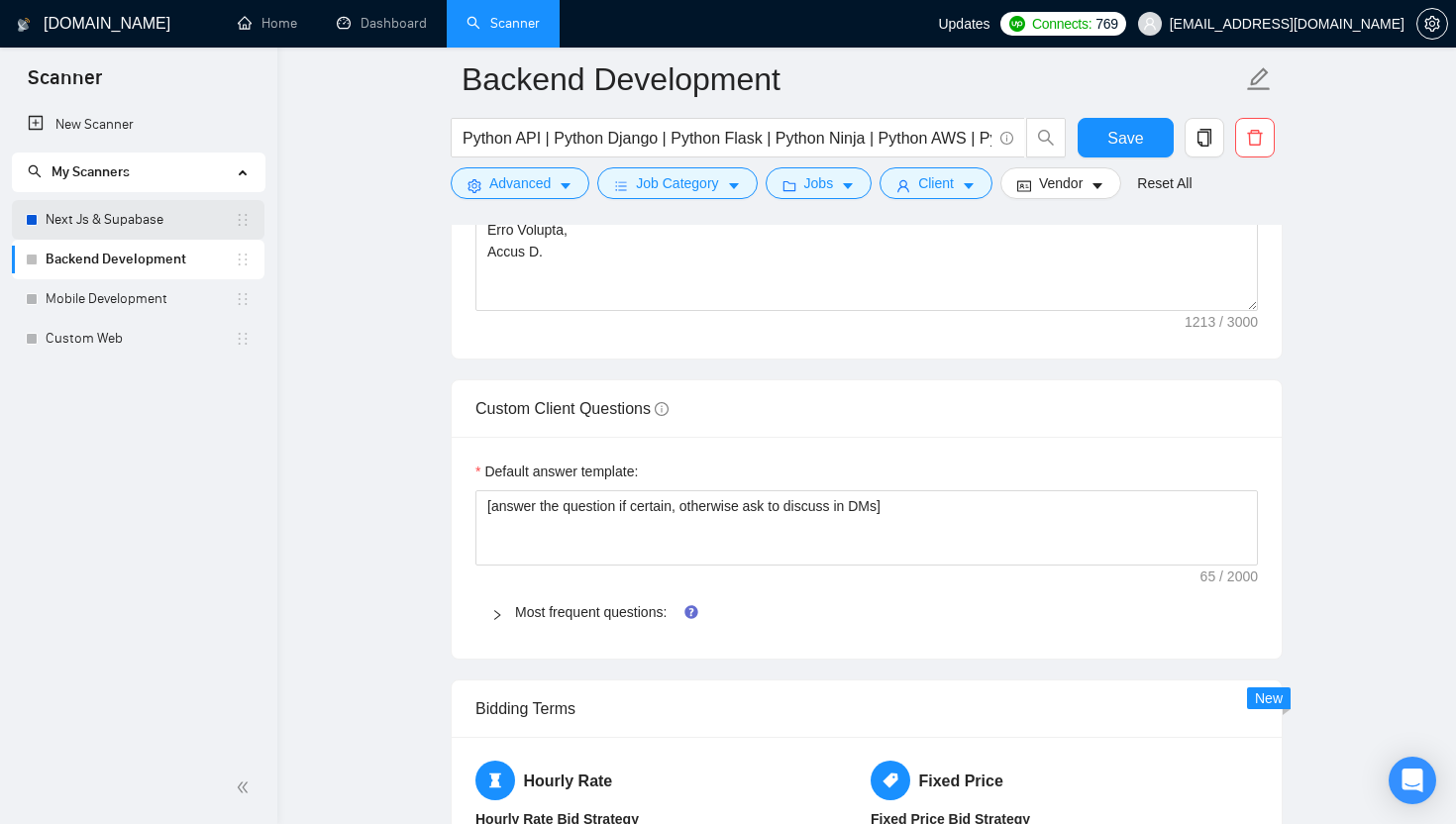 click on "Next Js & Supabase" at bounding box center [140, 220] 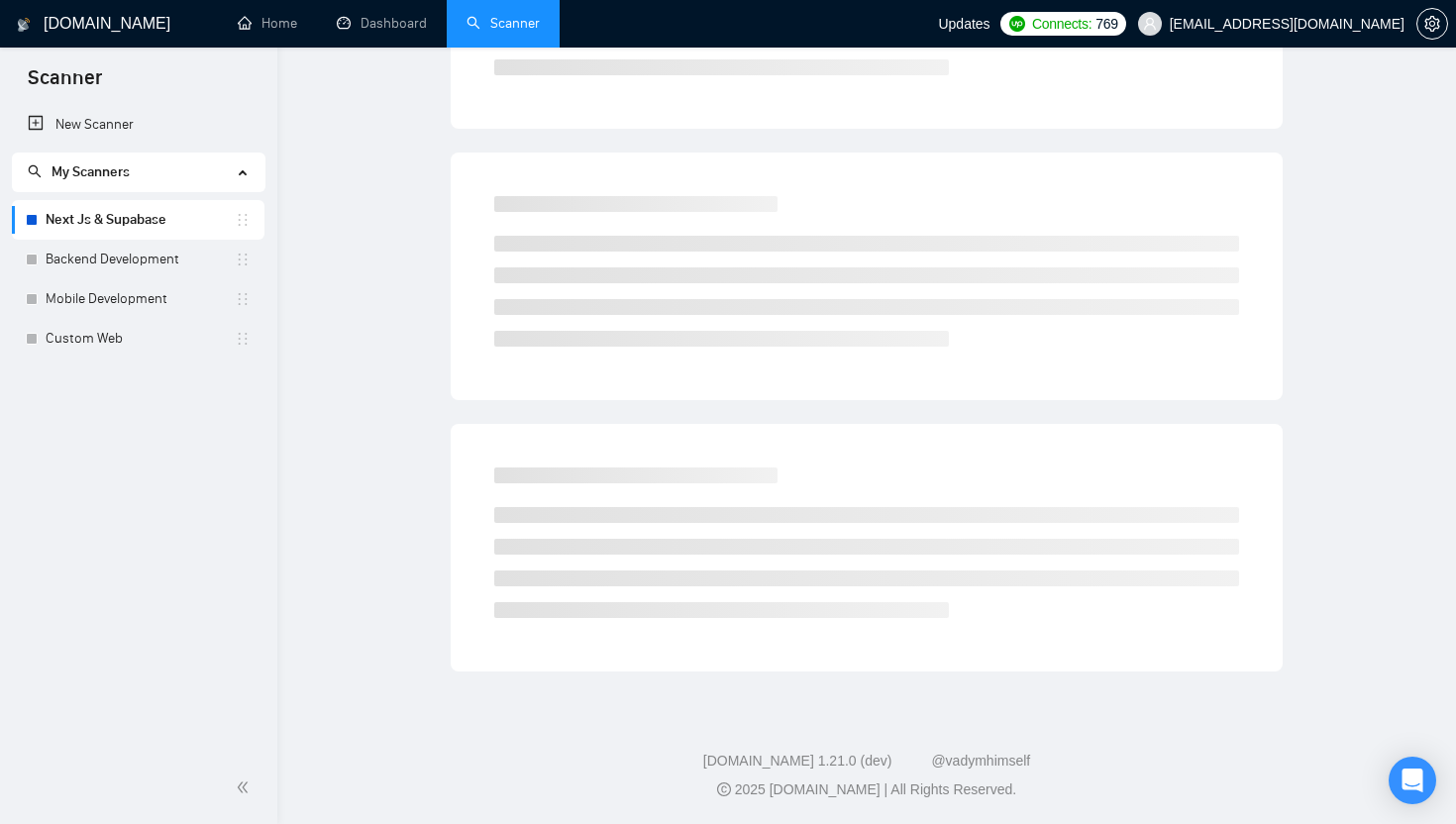 scroll, scrollTop: 0, scrollLeft: 0, axis: both 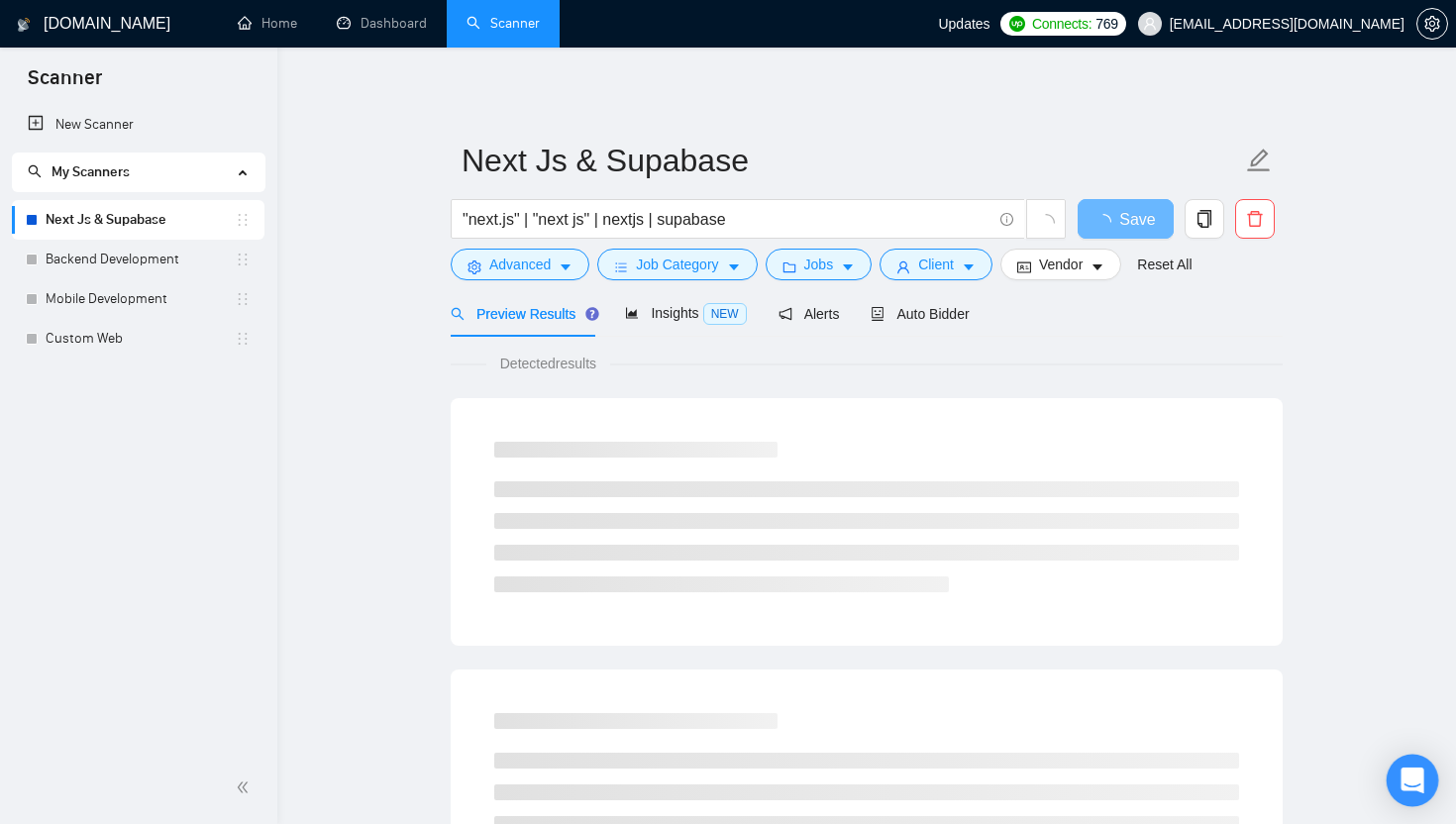 click 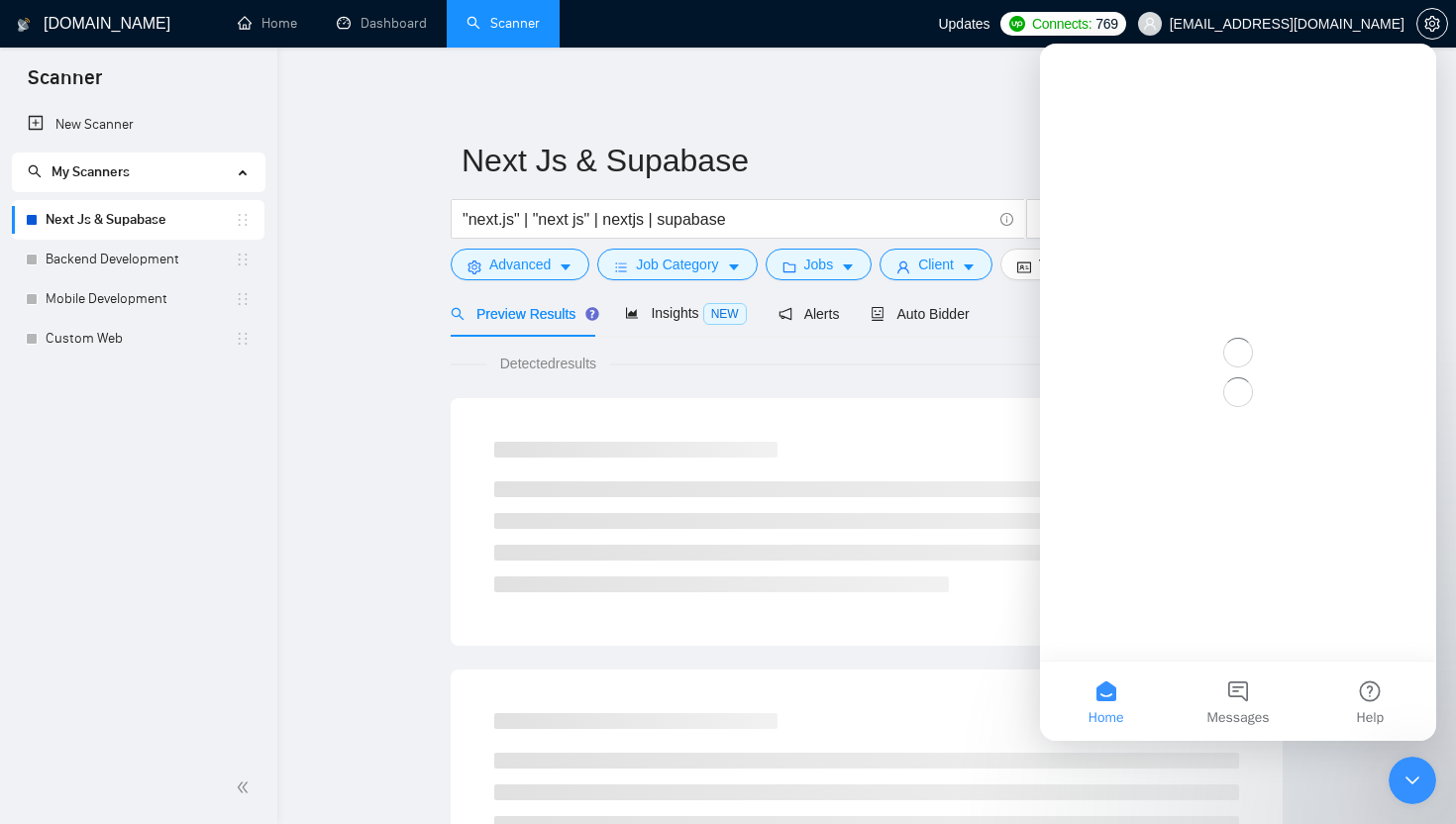 scroll, scrollTop: 0, scrollLeft: 0, axis: both 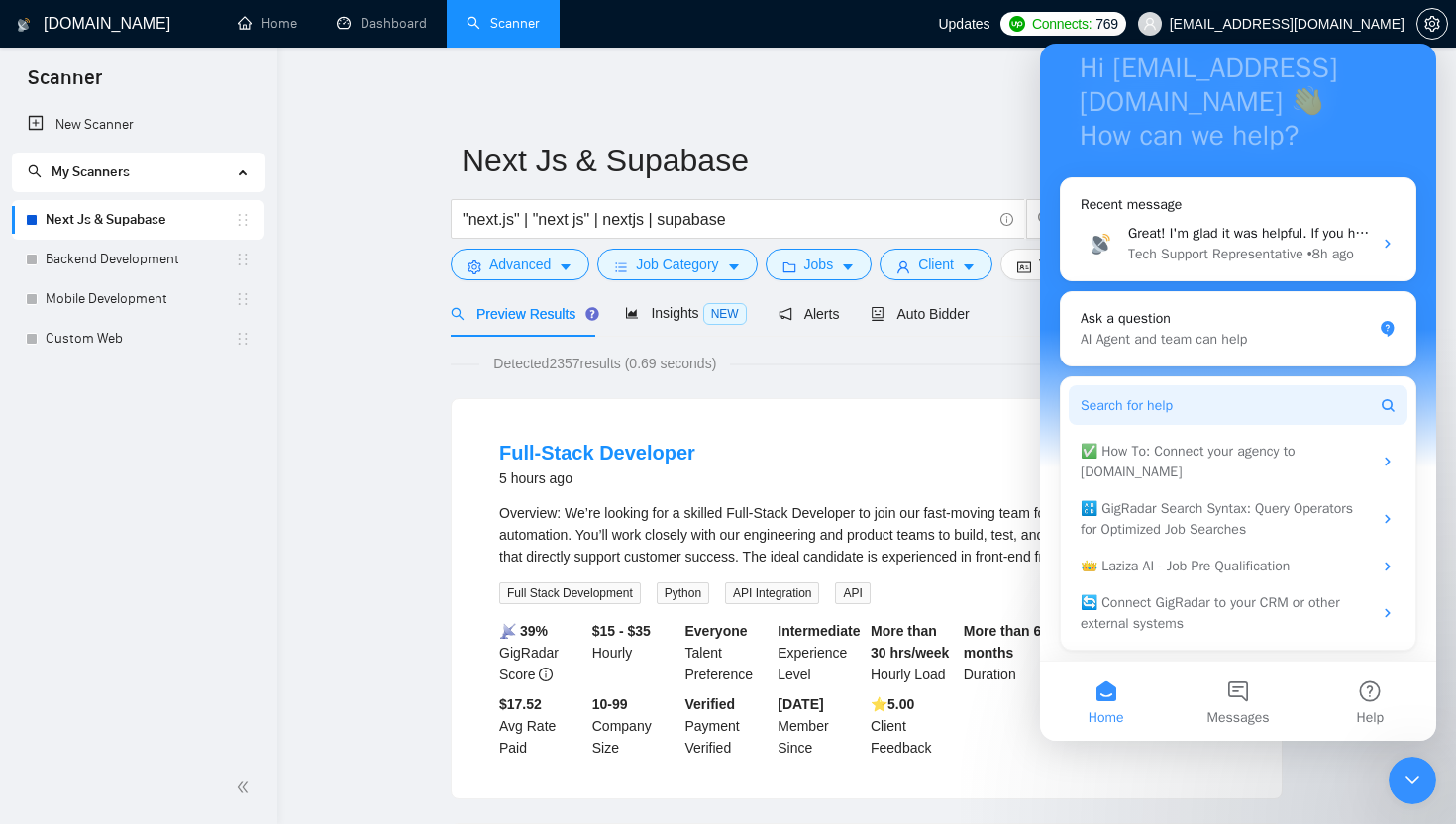click on "Search for help" at bounding box center [1238, 405] 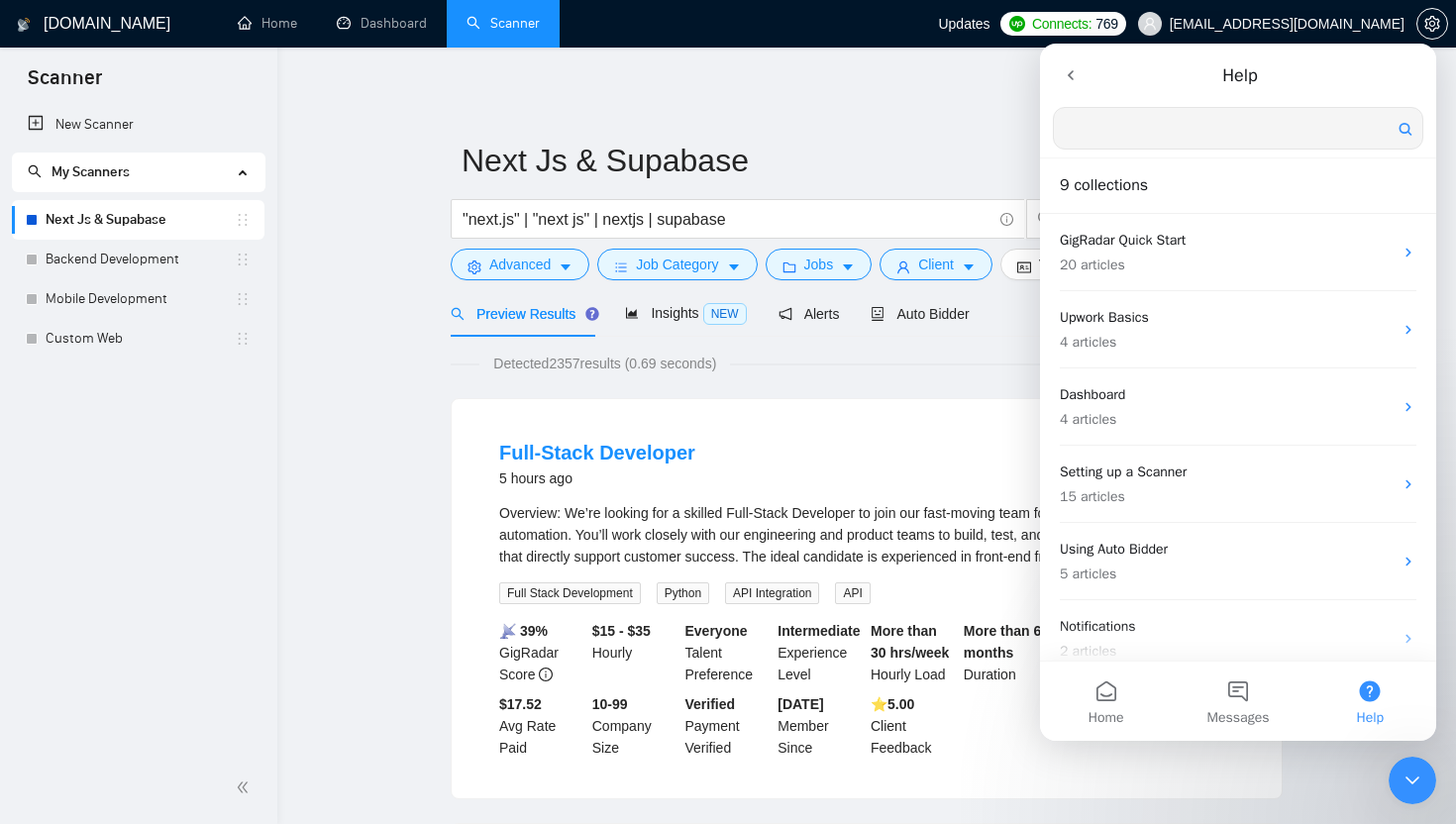 scroll, scrollTop: 2, scrollLeft: 19, axis: both 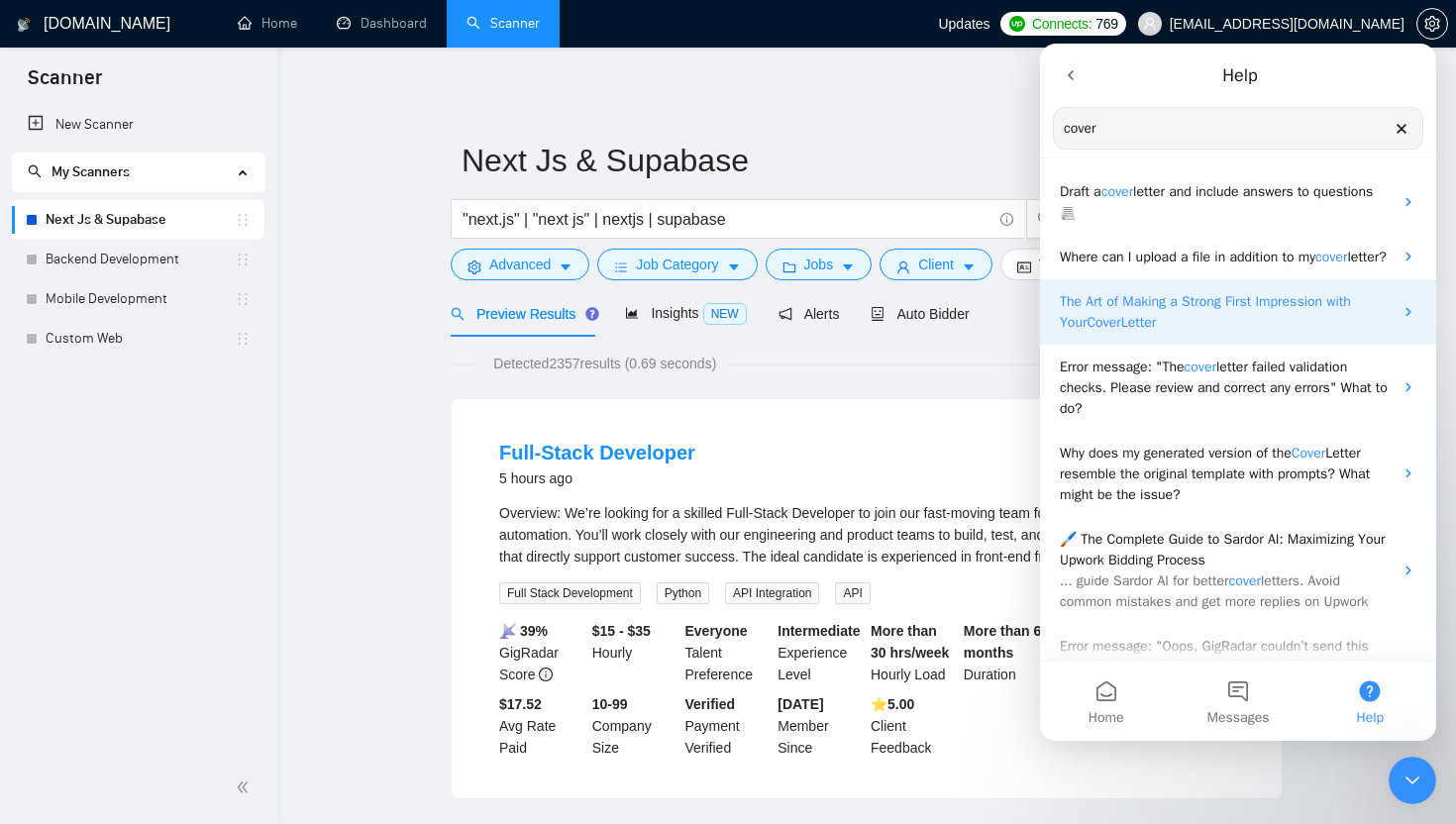 type on "cover" 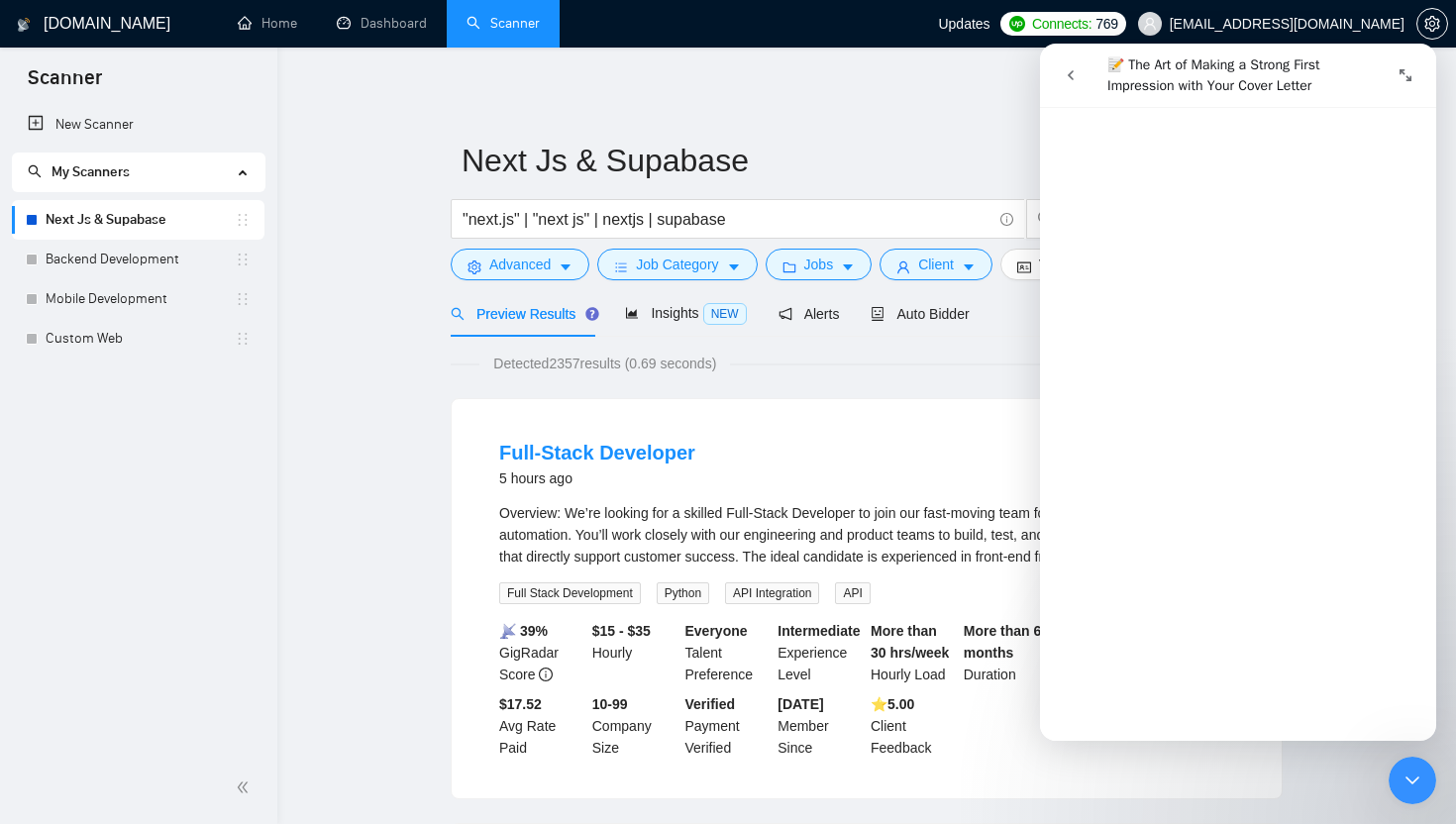 scroll, scrollTop: 3101, scrollLeft: 0, axis: vertical 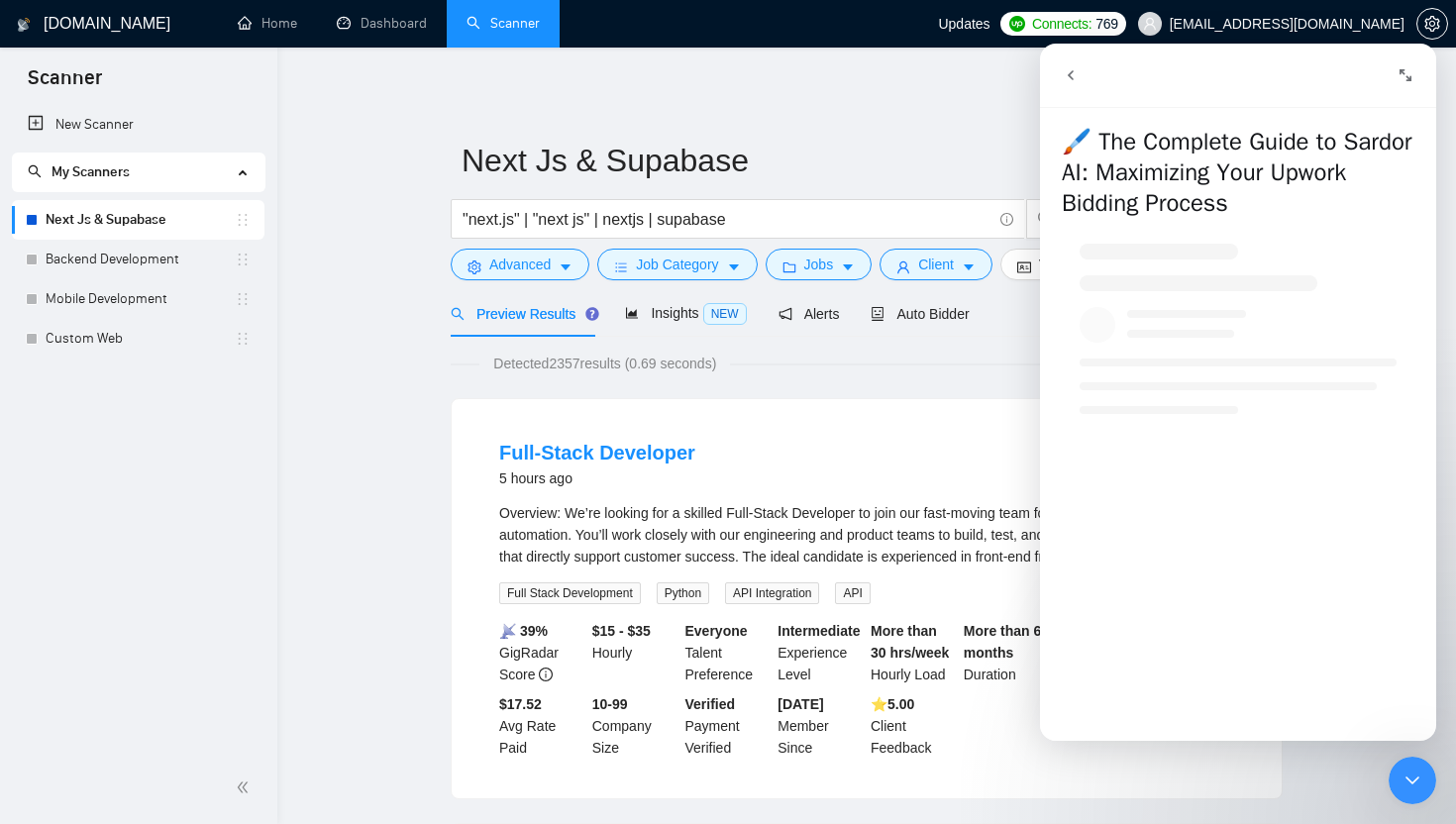 click 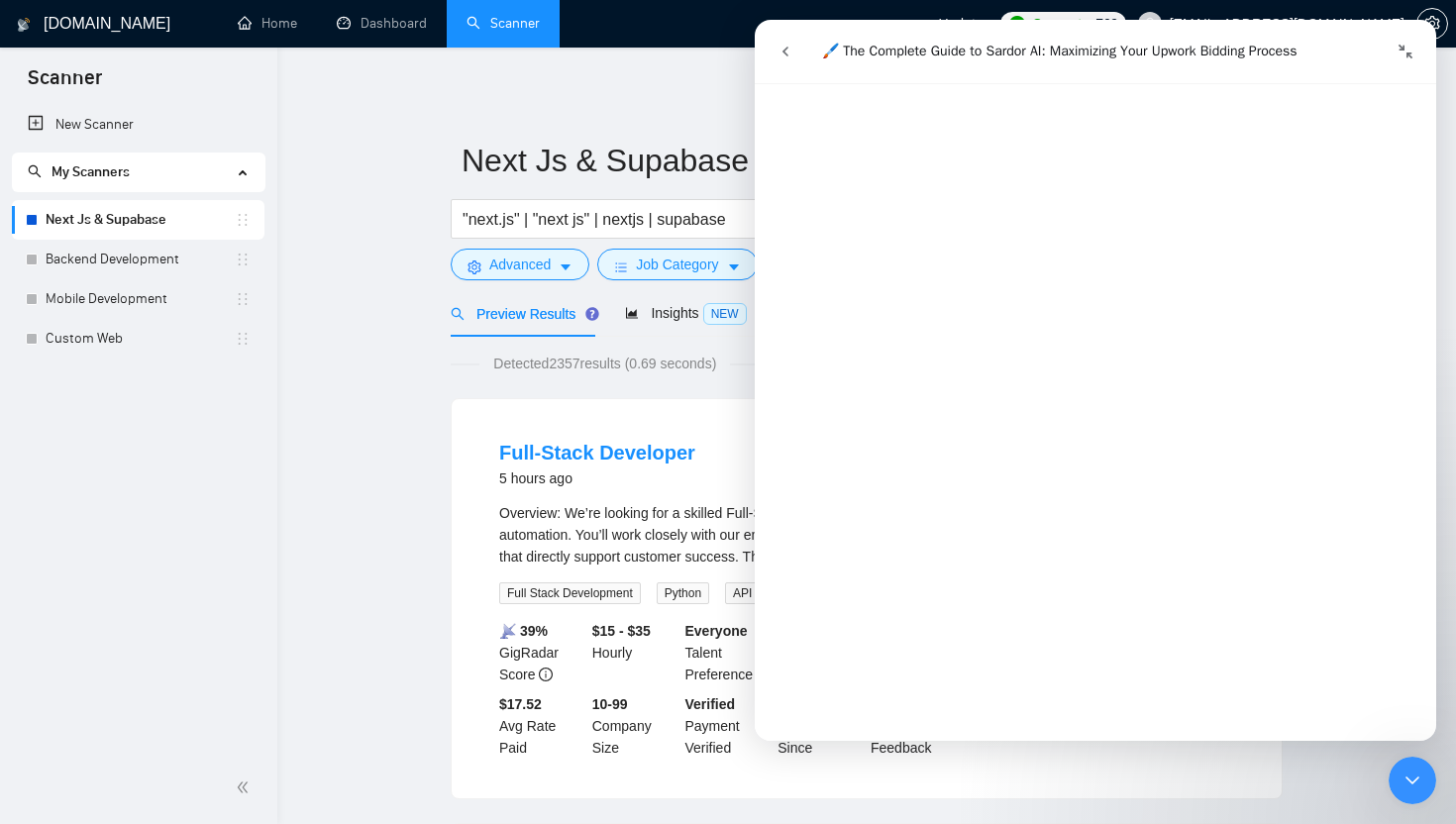 scroll, scrollTop: 3890, scrollLeft: 0, axis: vertical 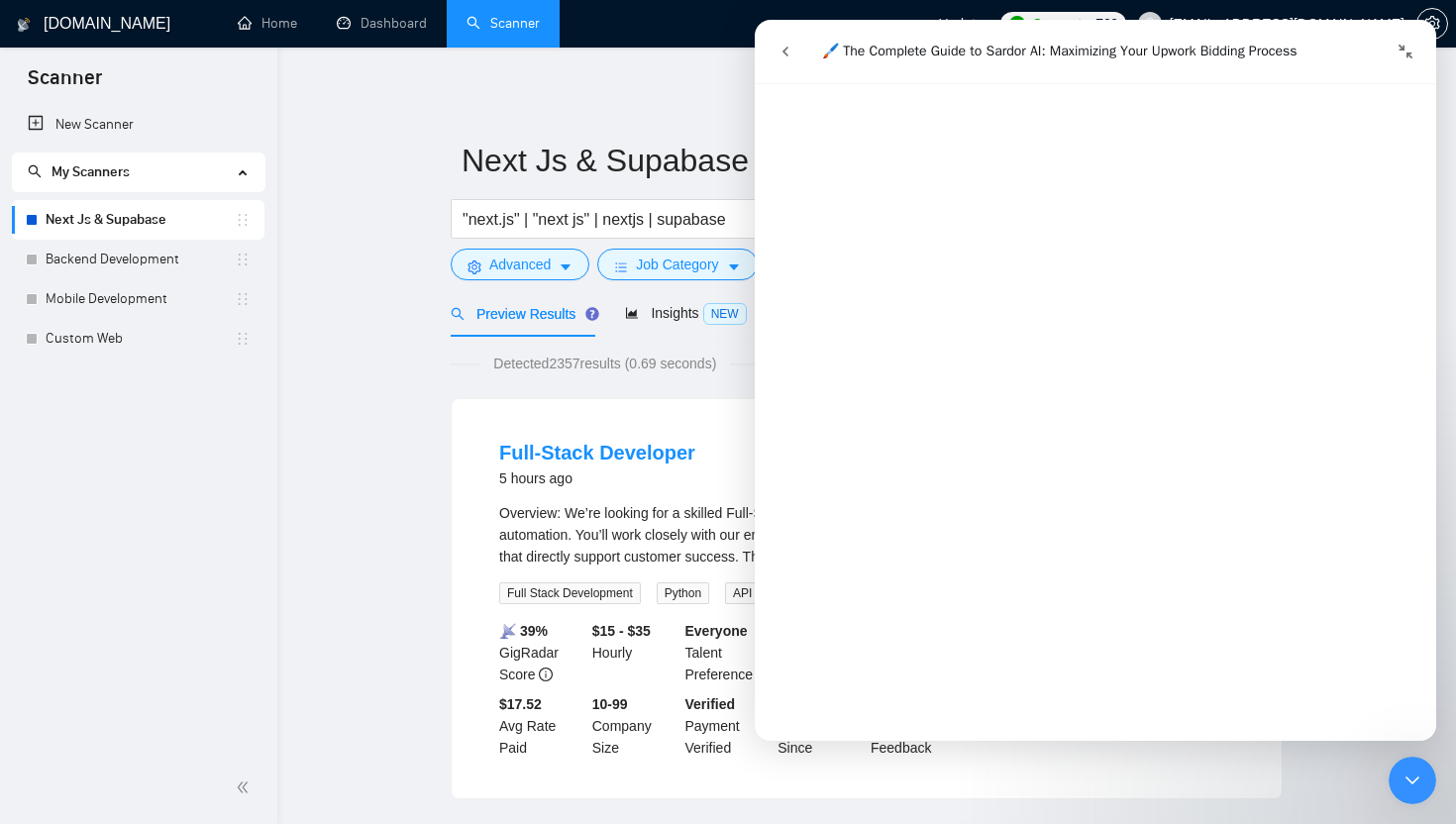 type 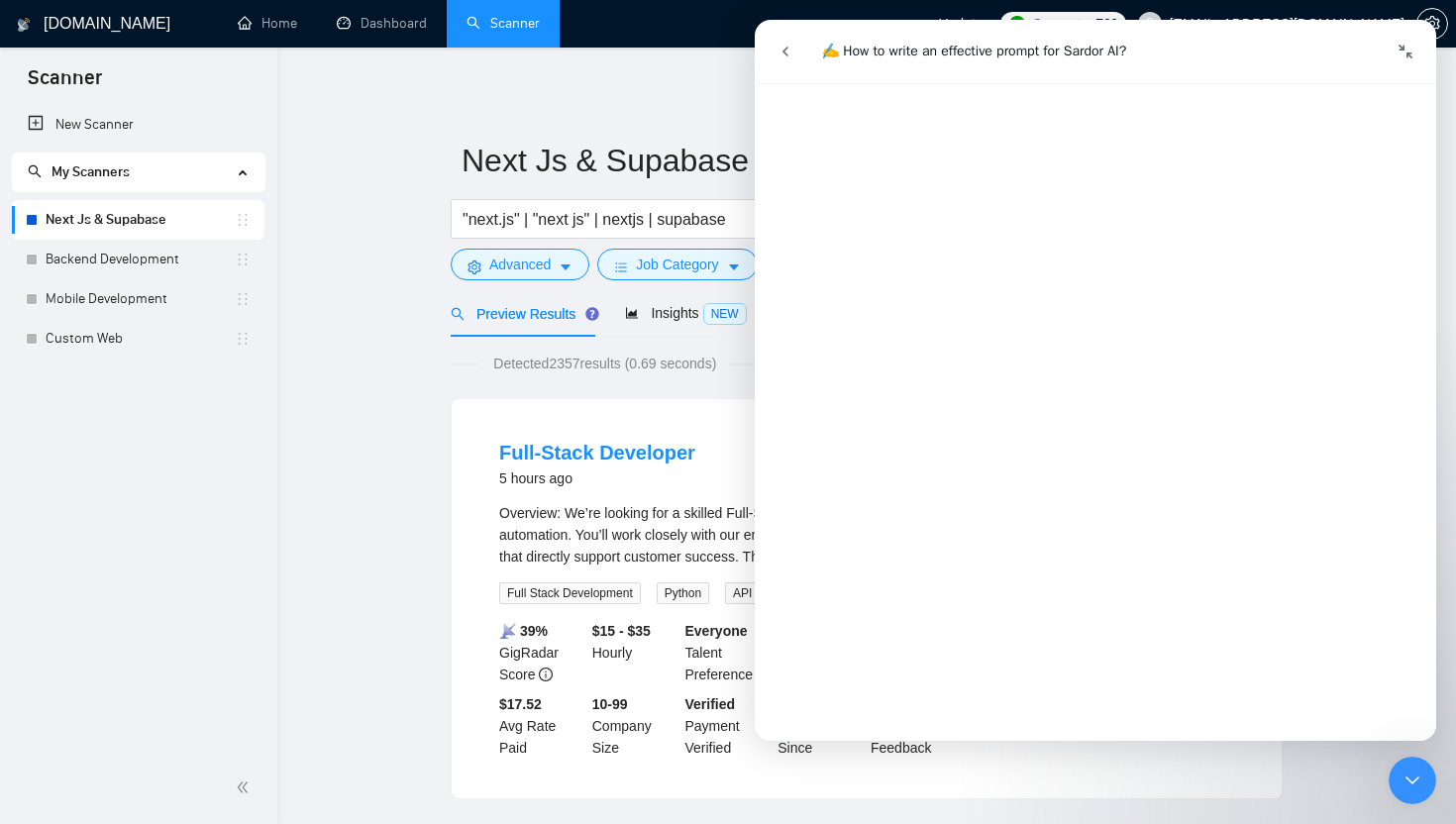 scroll, scrollTop: 1614, scrollLeft: 0, axis: vertical 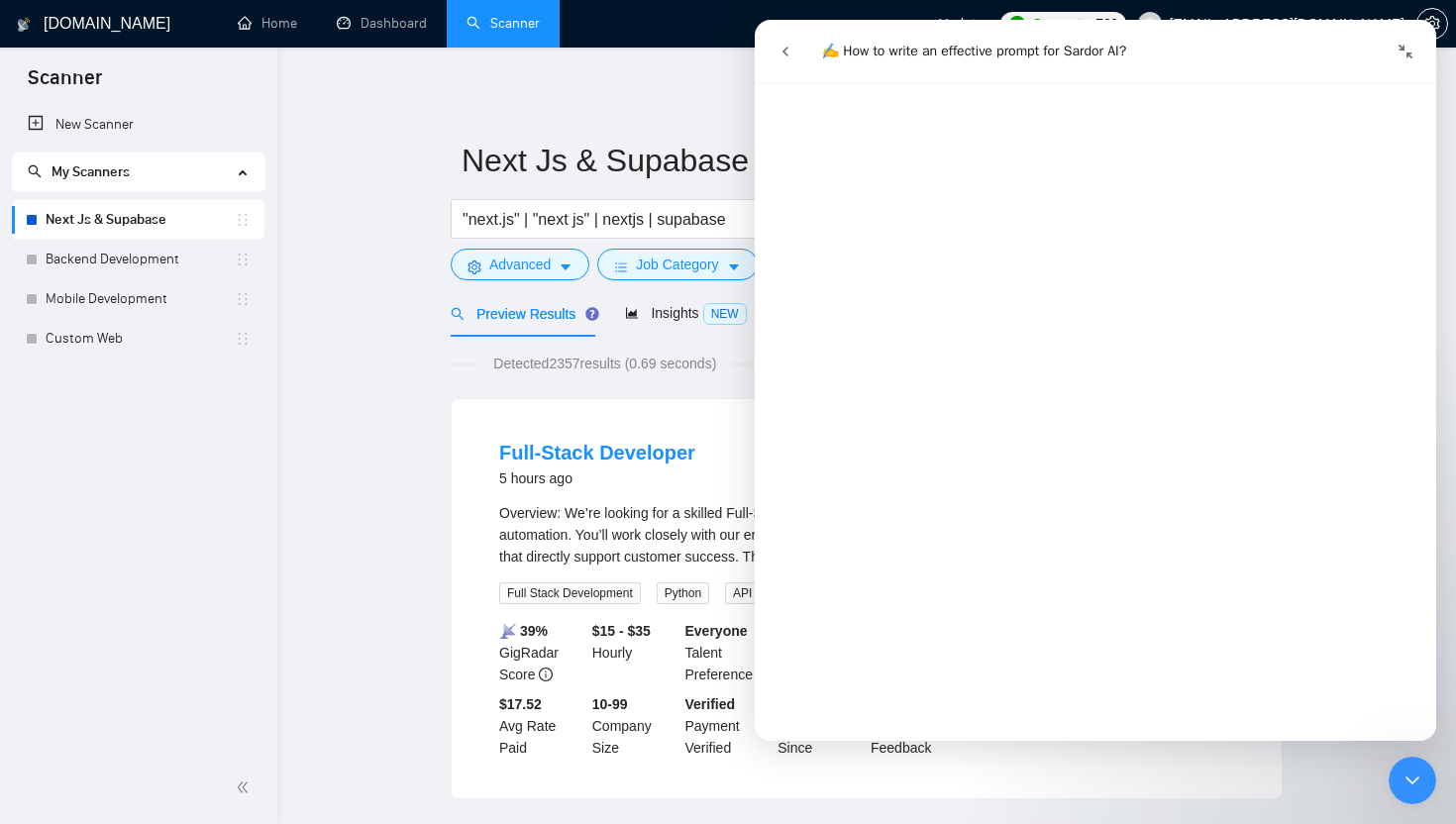 click on "Next Js & Supabase "next.js" | "next js" | nextjs | supabase Save Advanced   Job Category   Jobs   Client   Vendor   Reset All Preview Results Insights NEW Alerts Auto Bidder Detected   2357  results   (0.69 seconds) Full-Stack Developer 5 hours ago Overview:
We’re looking for a skilled Full-Stack Developer to join our fast-moving team focused on AI and CRM automation. You’ll work closely with our engineering and product teams to build, test, and maintain scalable features that directly support customer success. The ideal candidate is experienced in front-end framew ... Expand Full Stack Development Python API Integration API 📡   39% GigRadar Score   $15 - $35 Hourly Everyone Talent Preference Intermediate Experience Level More than 30 hrs/week Hourly Load More than 6 months Duration   [GEOGRAPHIC_DATA] Country $ 535.3k Total Spent $17.52 Avg Rate Paid 10-99 Company Size Verified Payment Verified [DATE] Member Since ⭐️  5.00 Client Feedback 12 hours ago ... Expand Full Stack Development React 📡" at bounding box center [867, 2417] 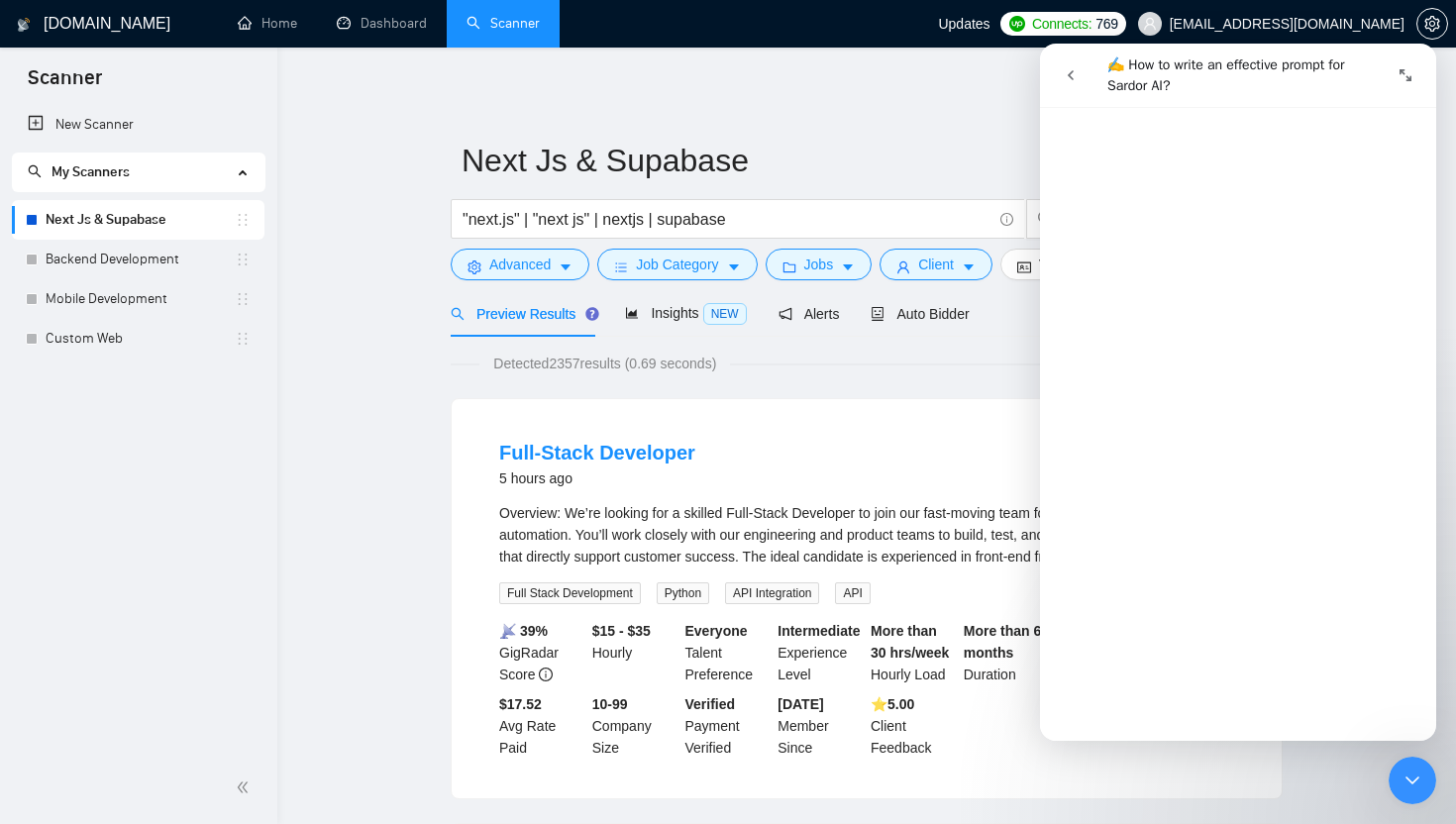 scroll, scrollTop: 1608, scrollLeft: 0, axis: vertical 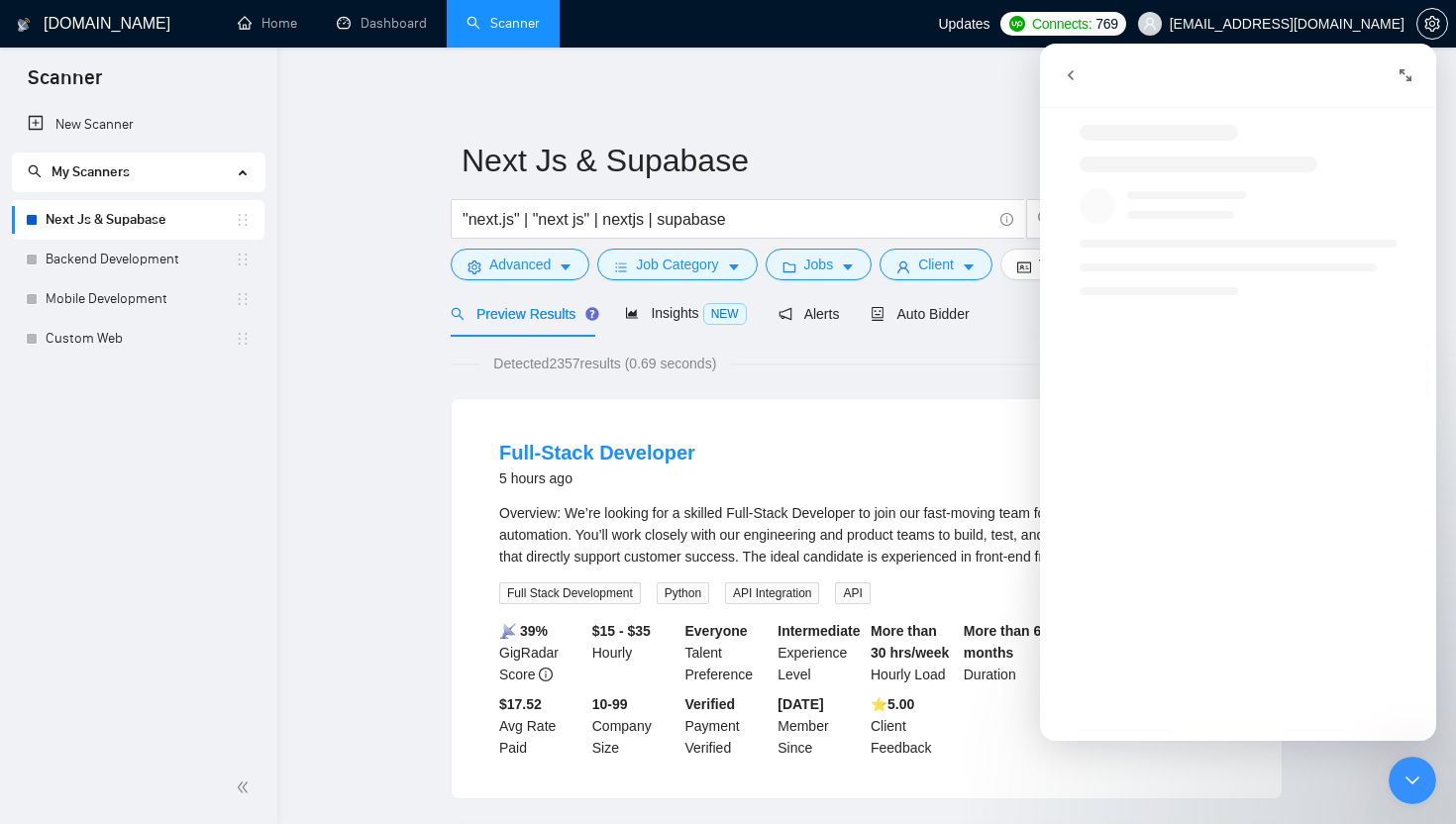 click 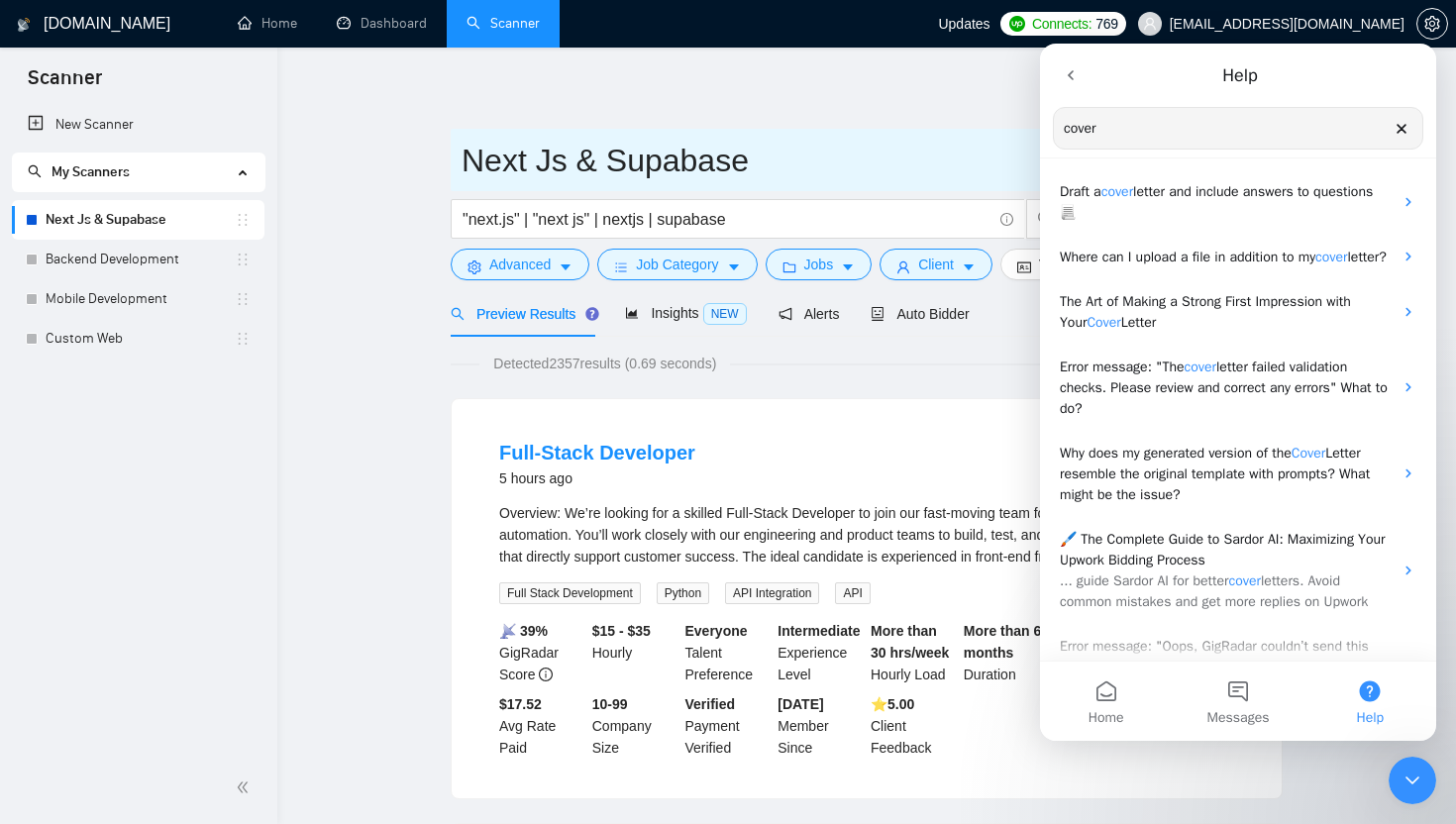 click on "Next Js & Supabase" at bounding box center [867, 159] 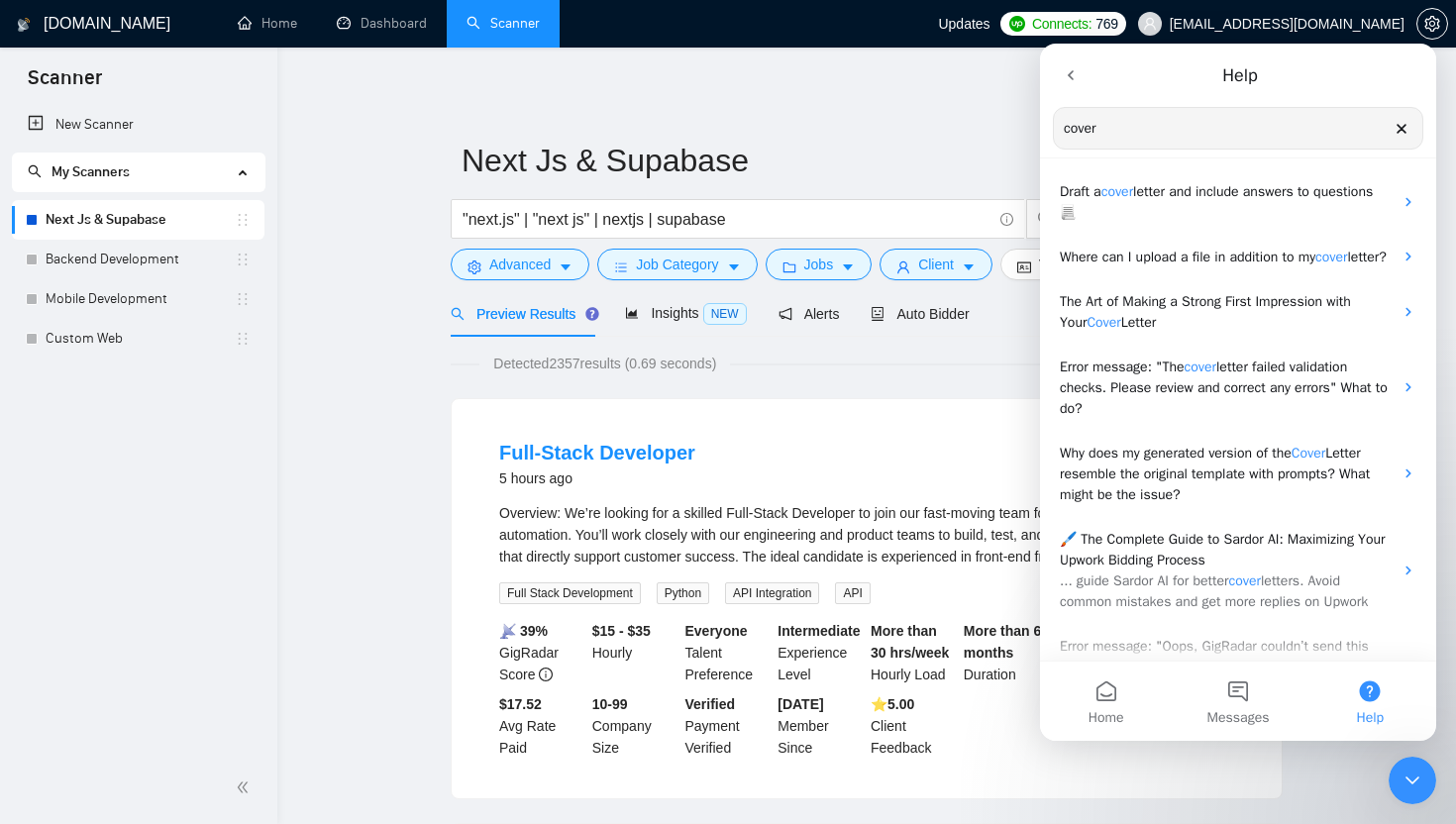 click on "Help" at bounding box center [1370, 701] 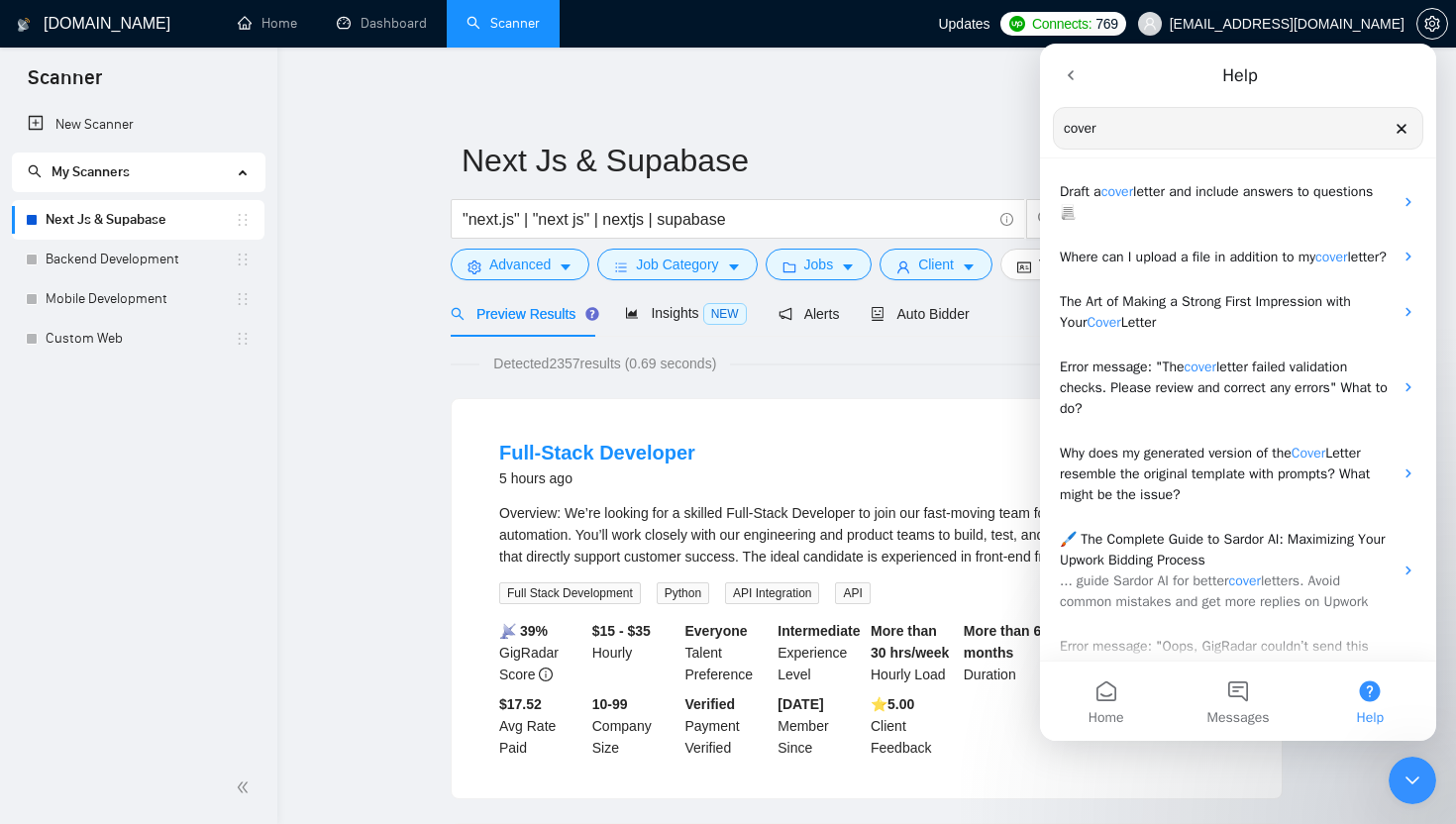 click at bounding box center (1071, 75) 